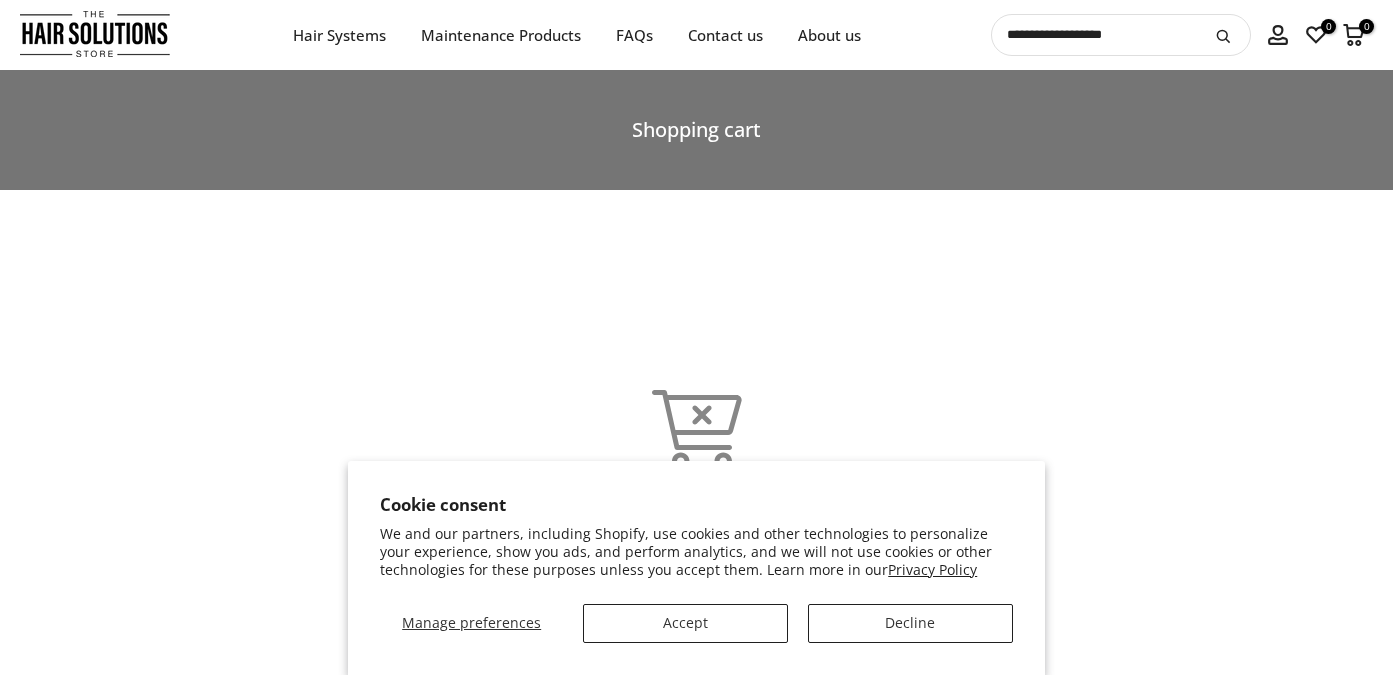 scroll, scrollTop: 0, scrollLeft: 0, axis: both 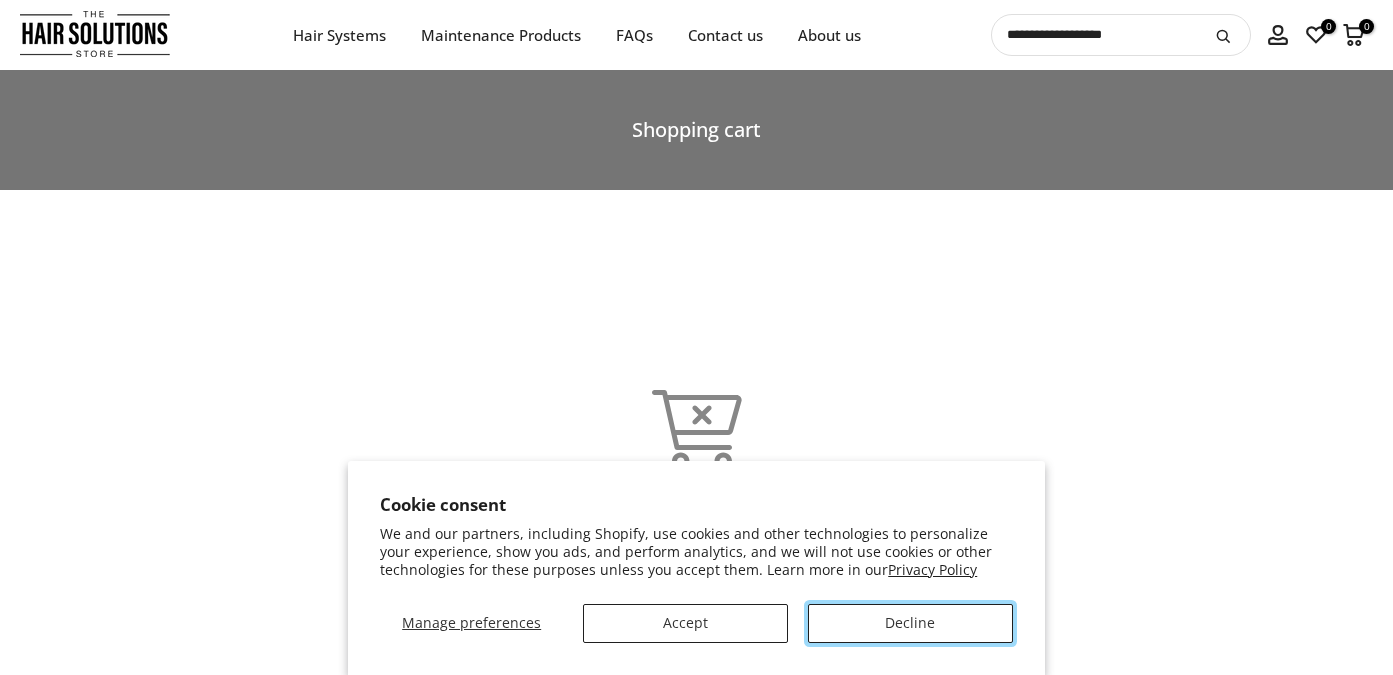 click on "Decline" at bounding box center (910, 623) 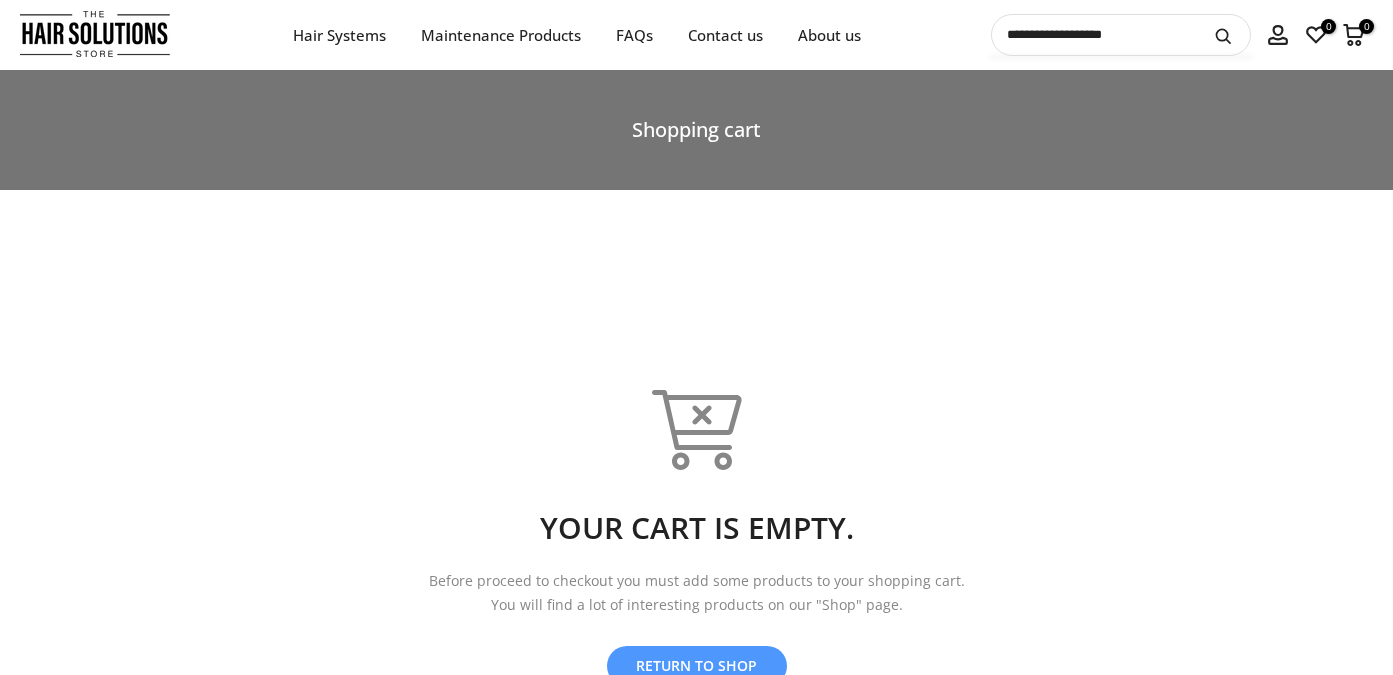 click at bounding box center [1121, 35] 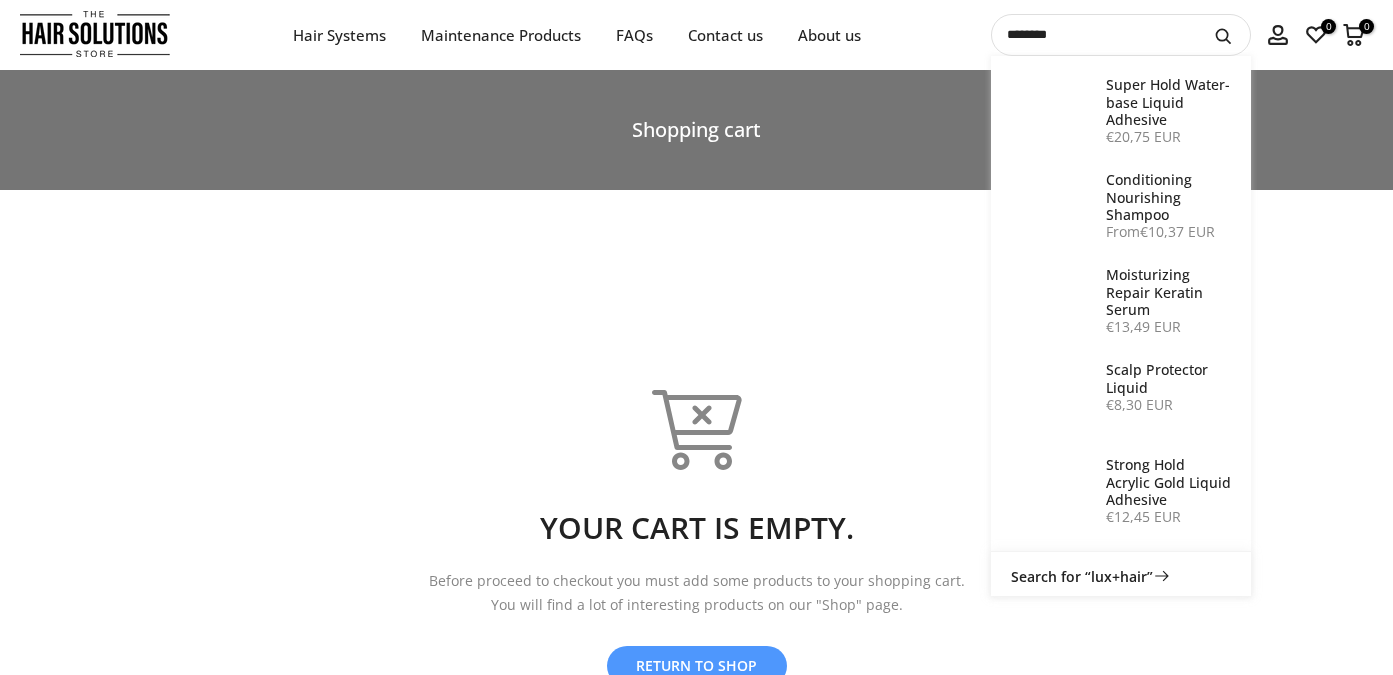 type on "********" 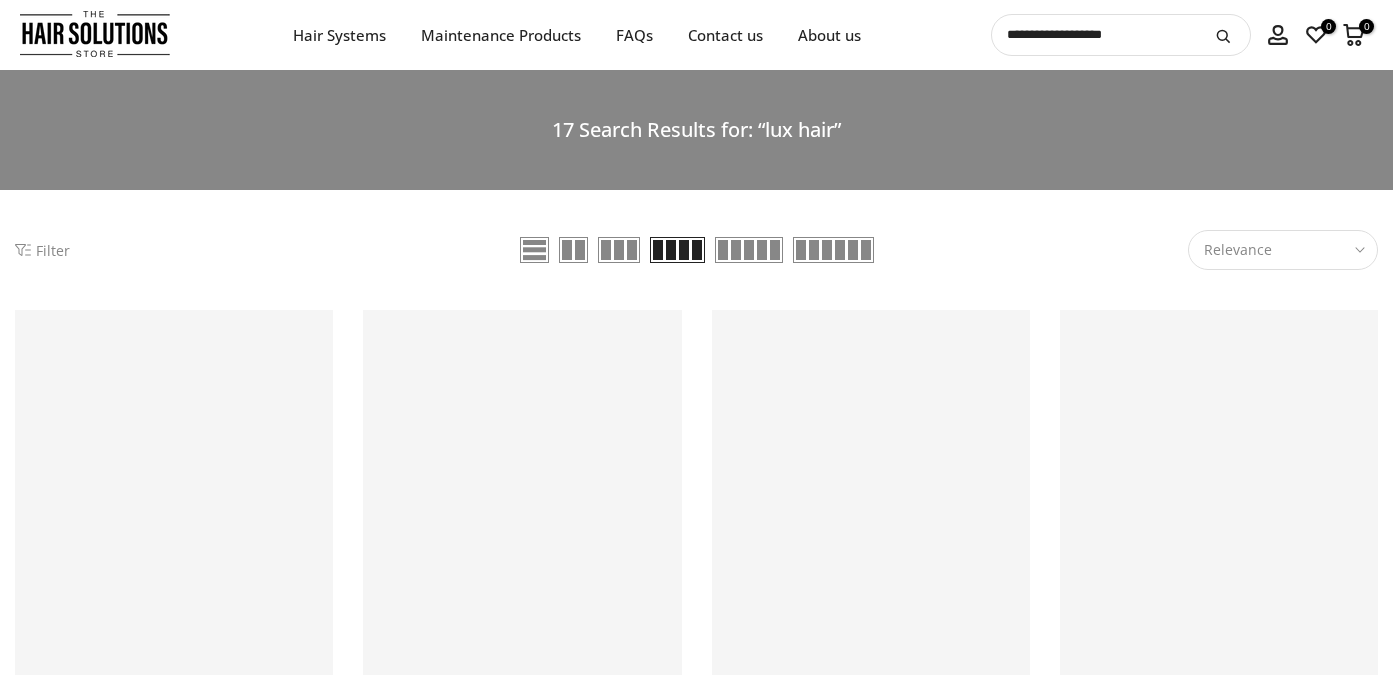 scroll, scrollTop: 0, scrollLeft: 0, axis: both 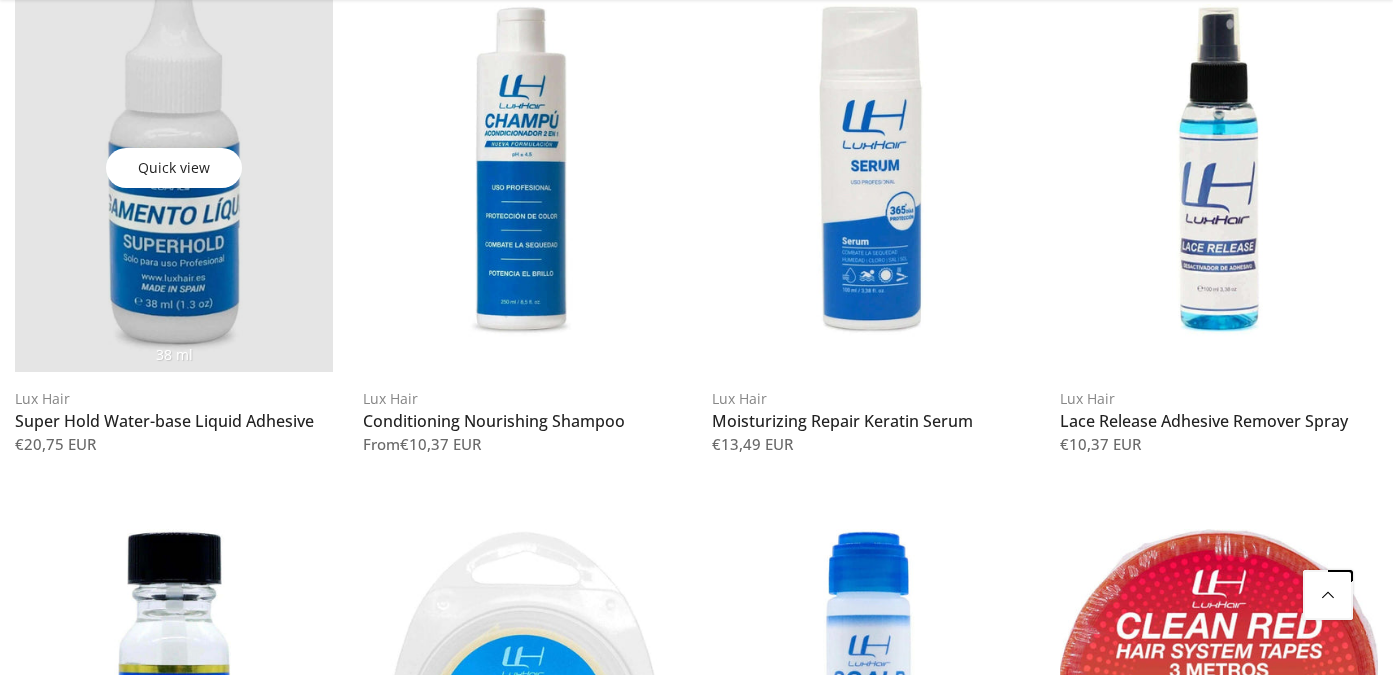 click at bounding box center [174, 168] 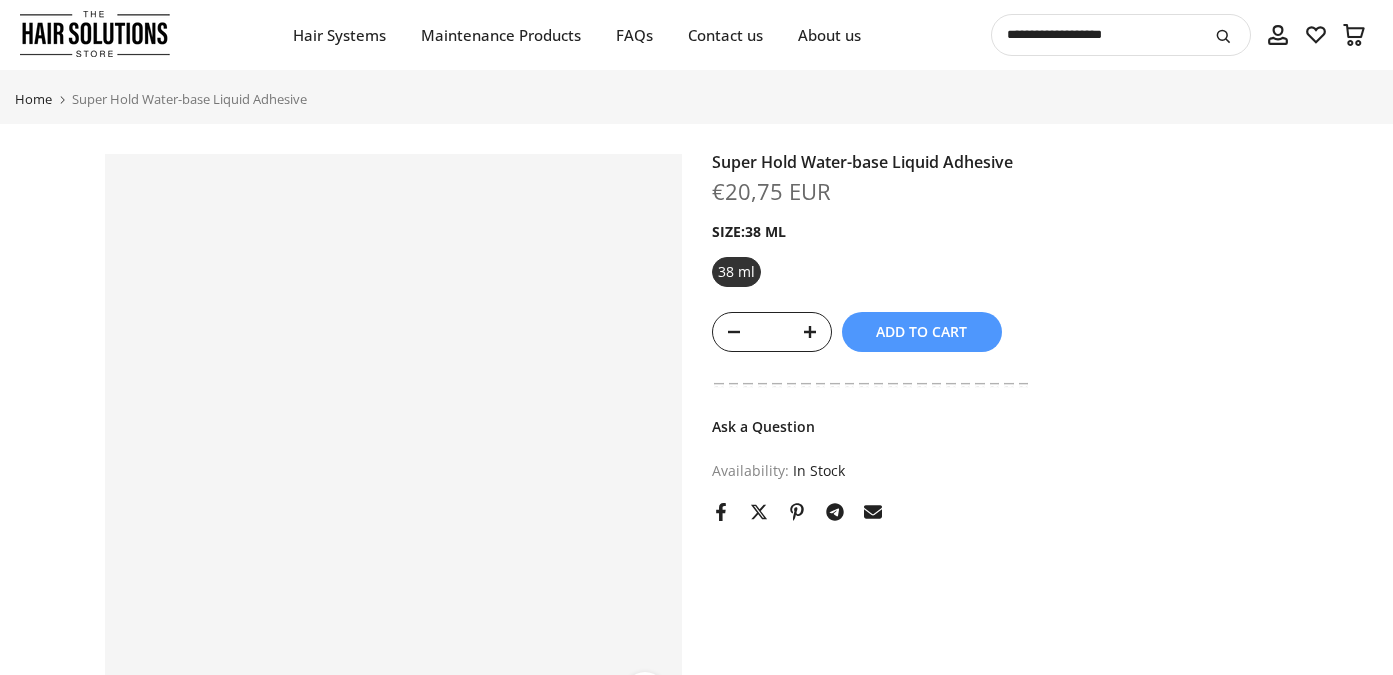 scroll, scrollTop: 0, scrollLeft: 0, axis: both 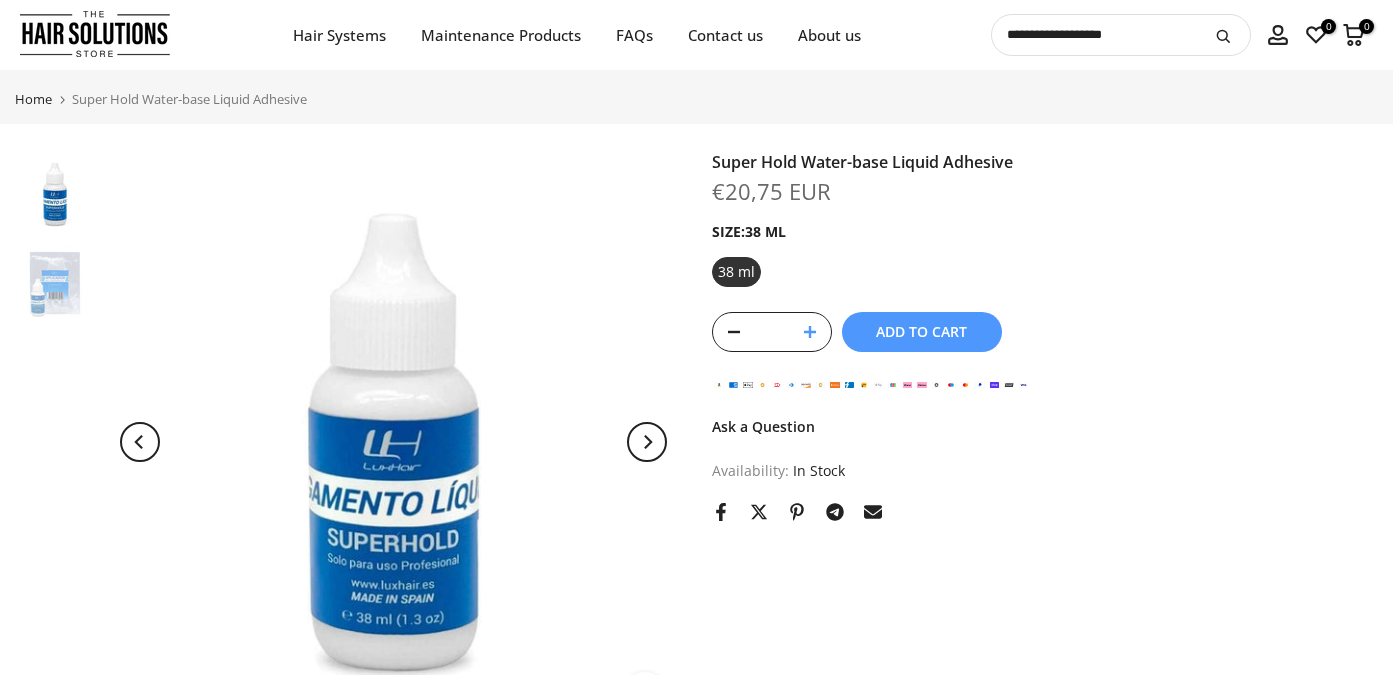 click 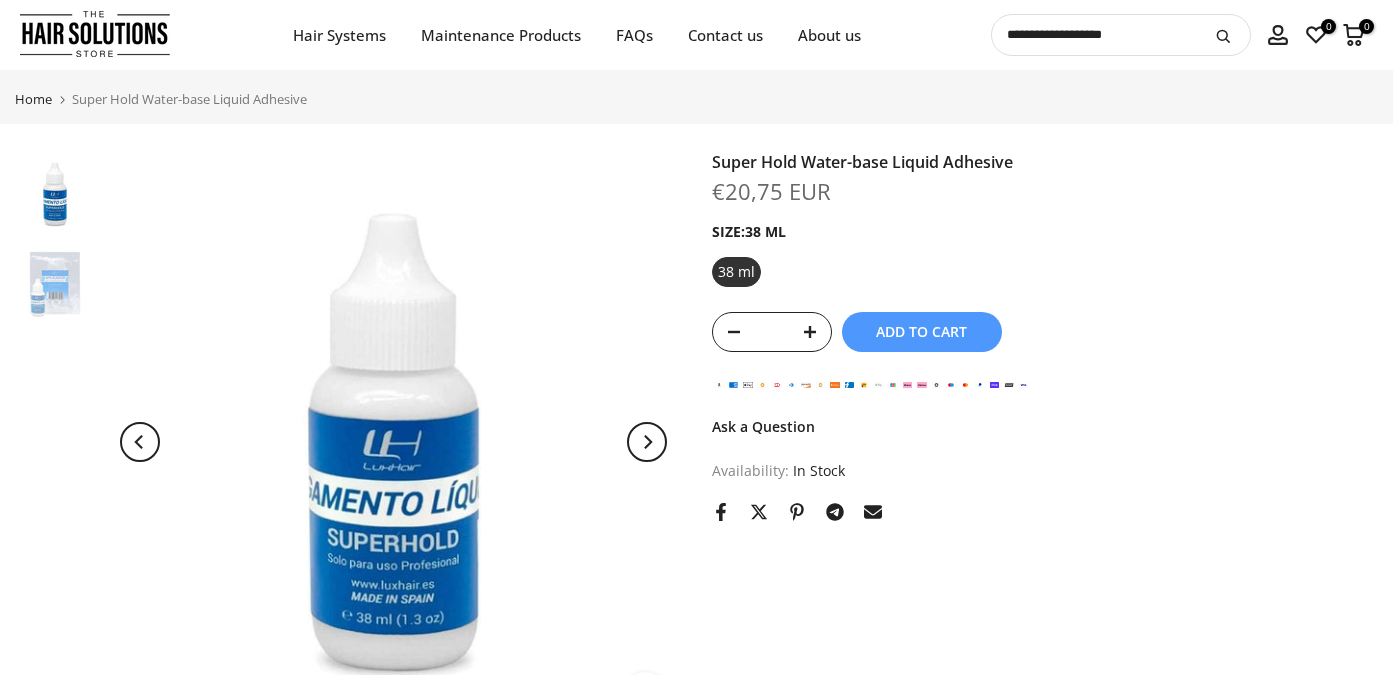 click on "Add to cart" at bounding box center [921, 332] 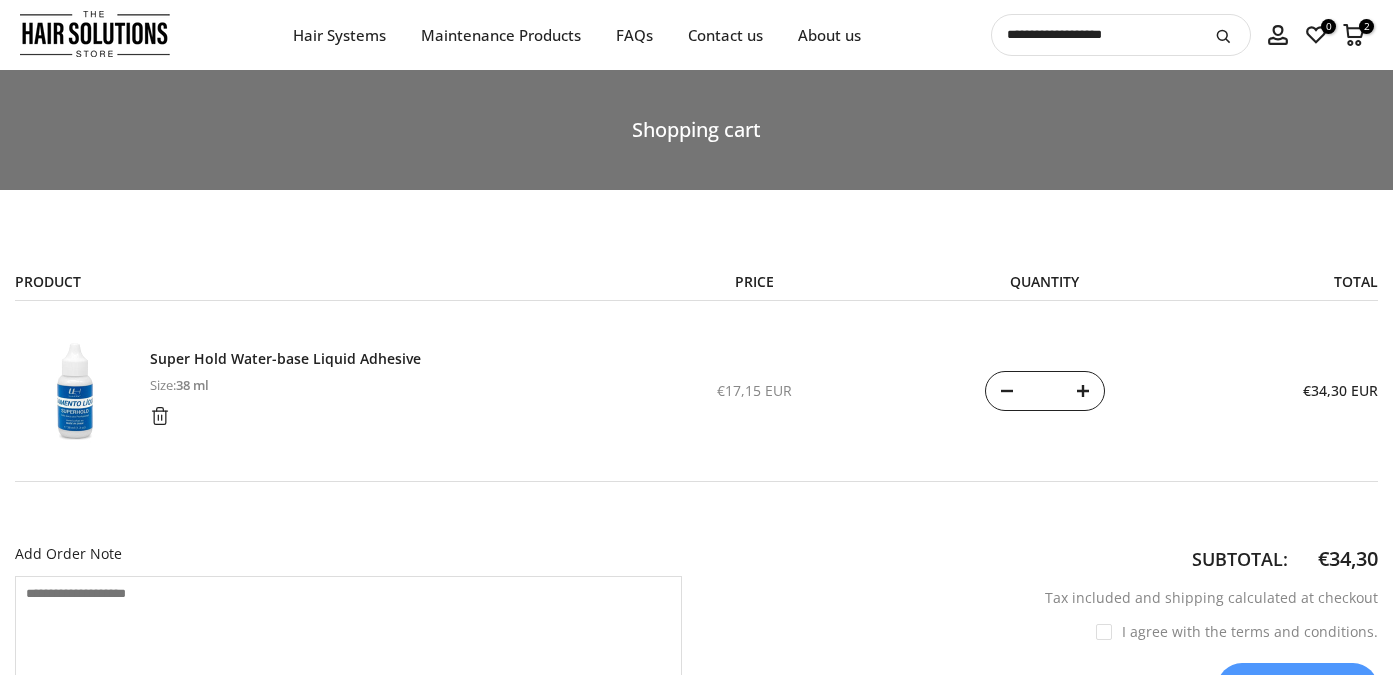 select on "**********" 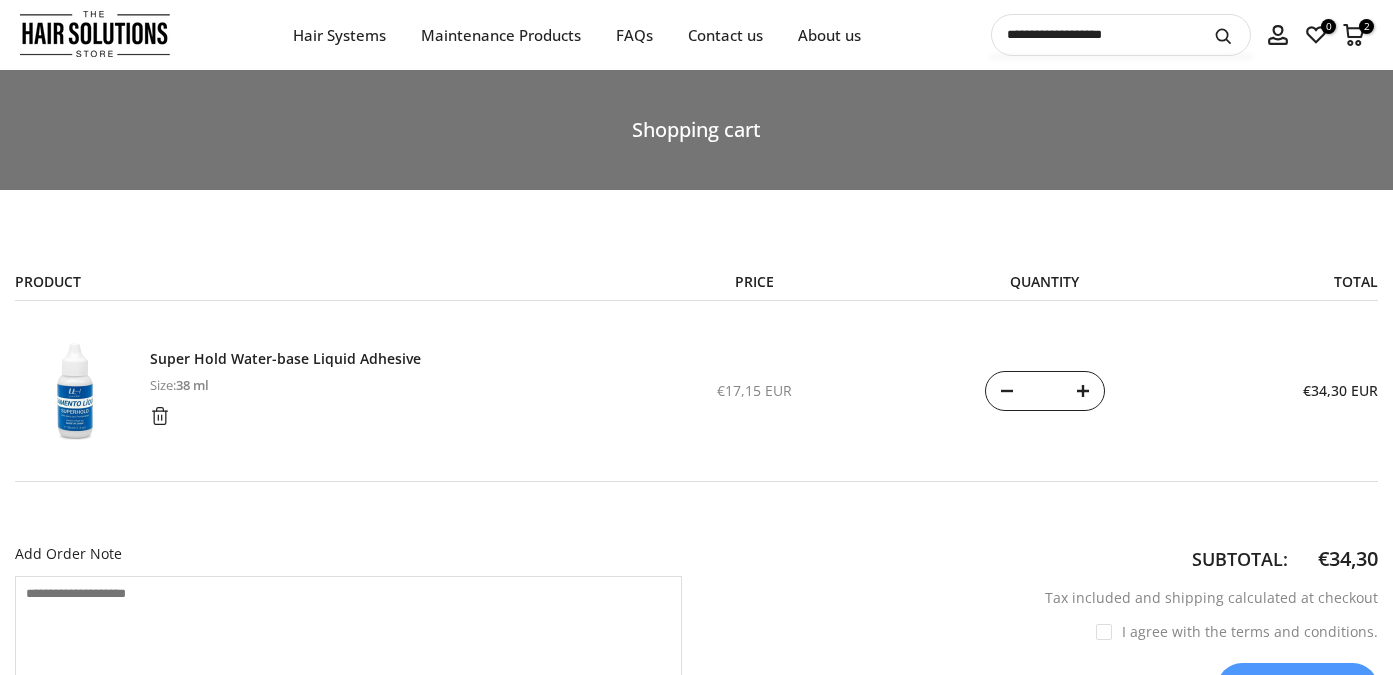 scroll, scrollTop: 0, scrollLeft: 0, axis: both 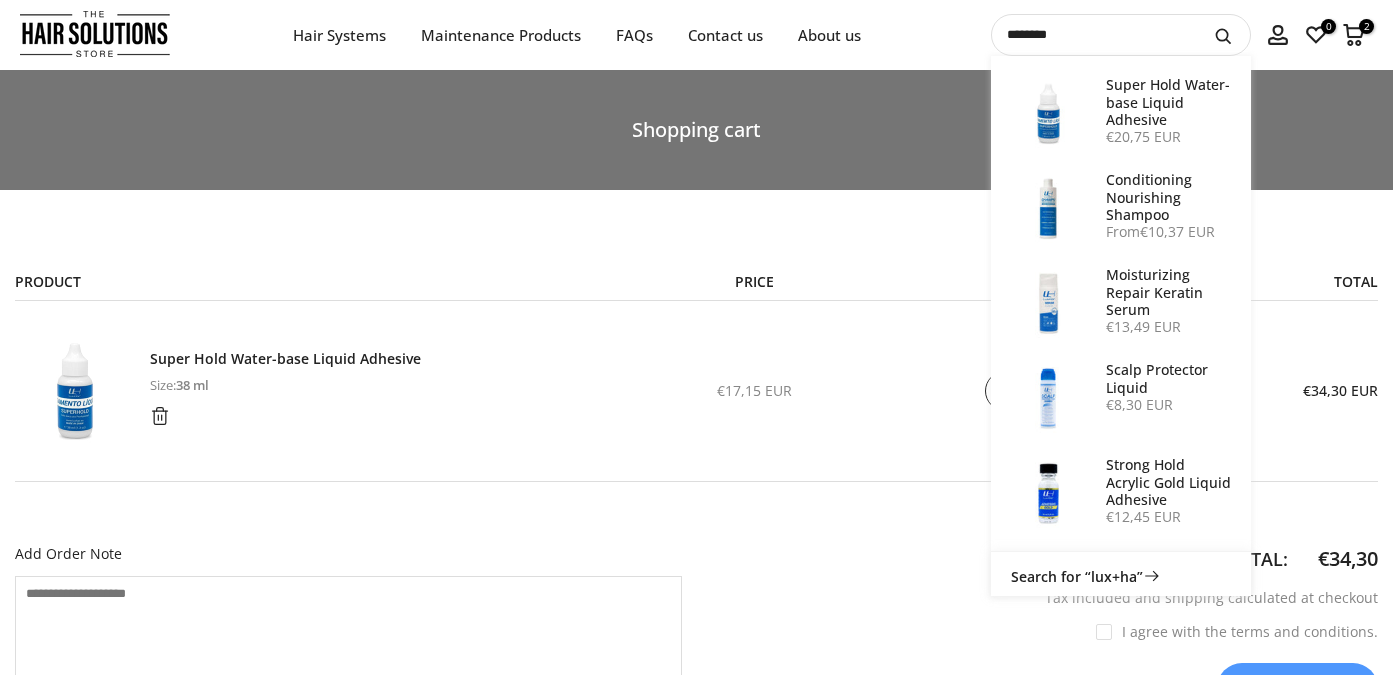 type on "********" 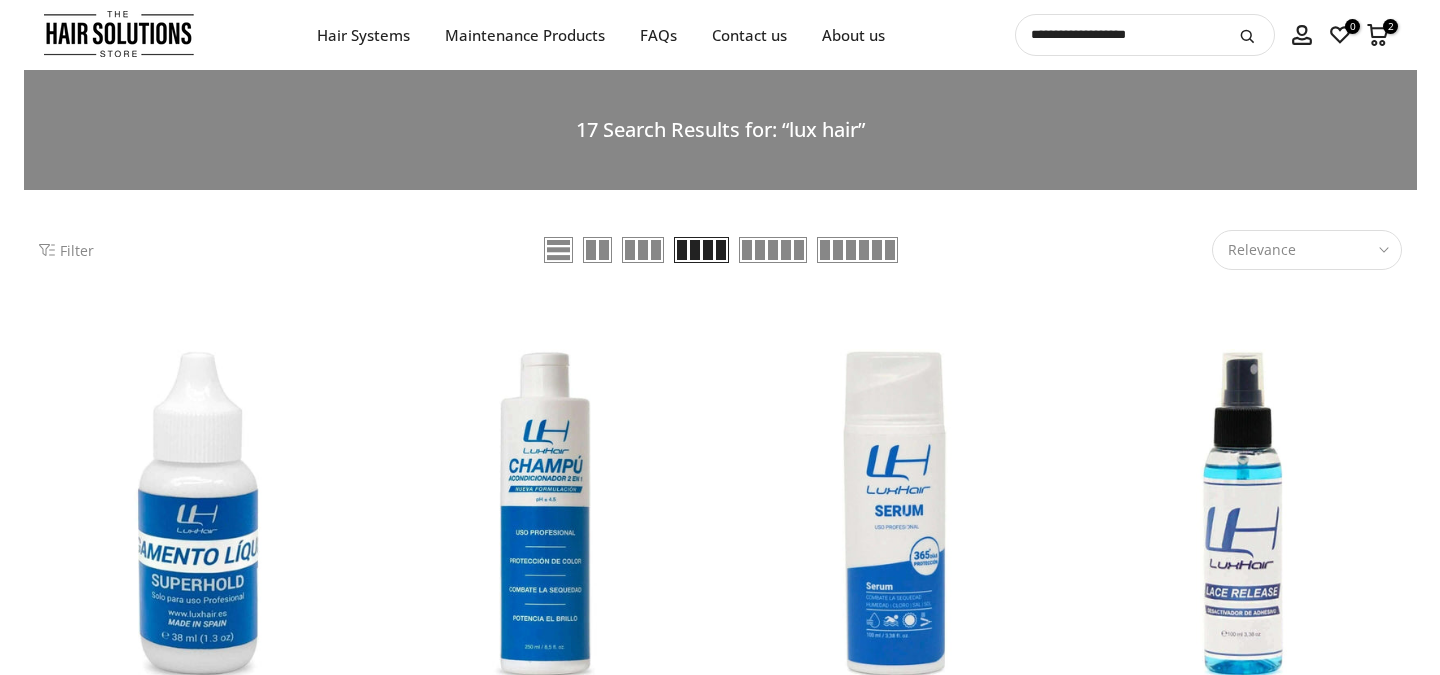 scroll, scrollTop: 0, scrollLeft: 0, axis: both 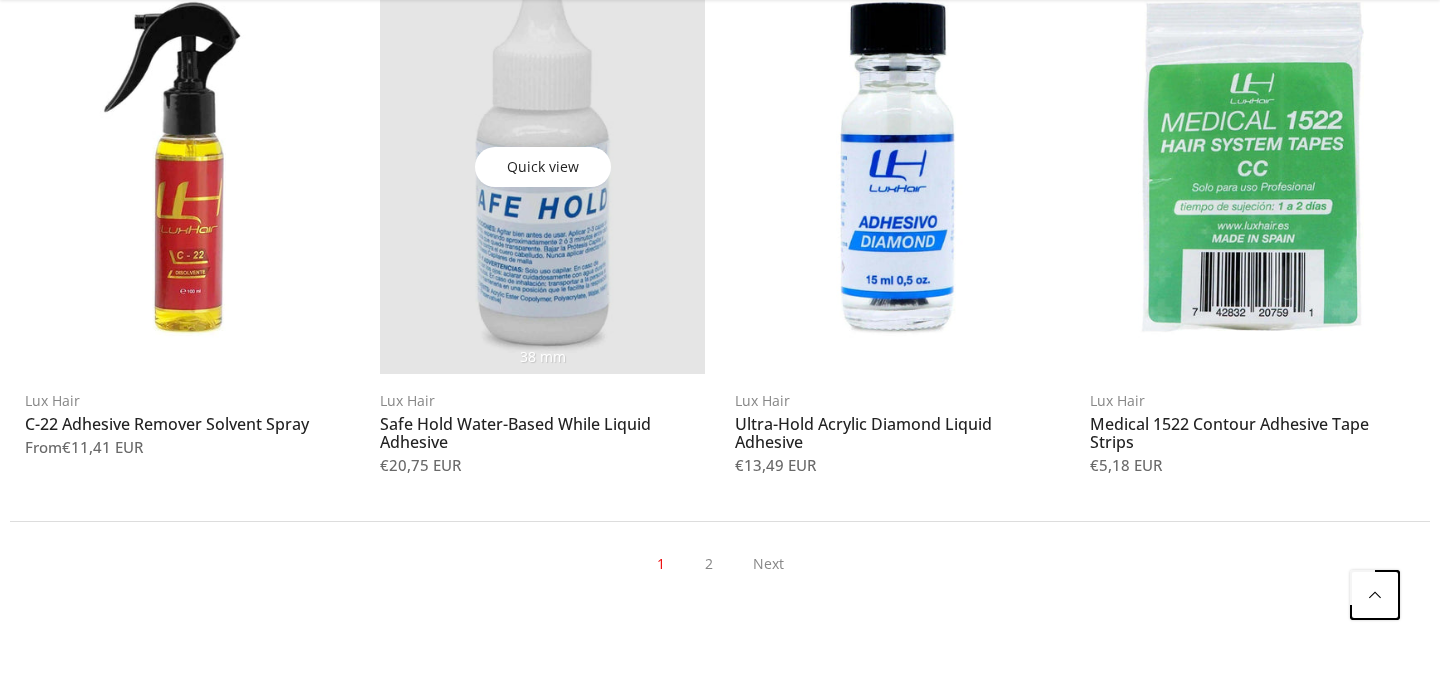 click at bounding box center (542, 166) 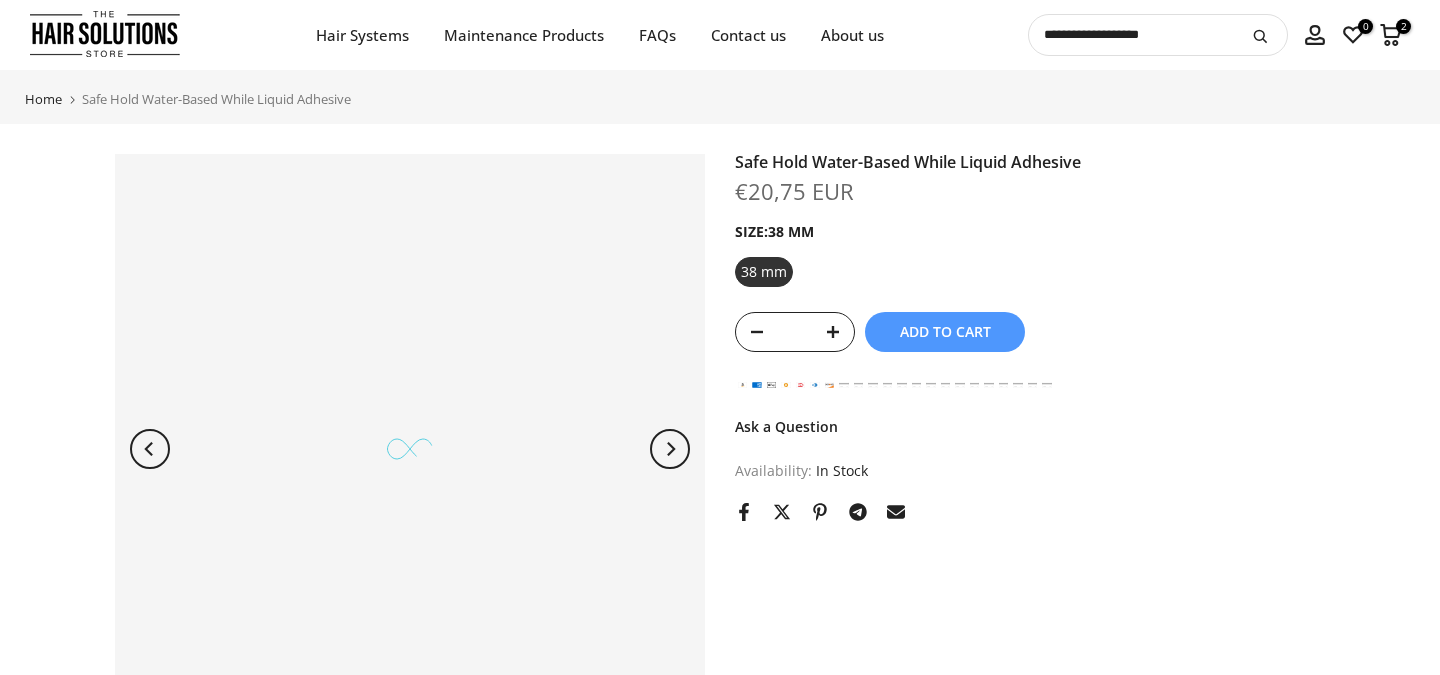 scroll, scrollTop: 0, scrollLeft: 0, axis: both 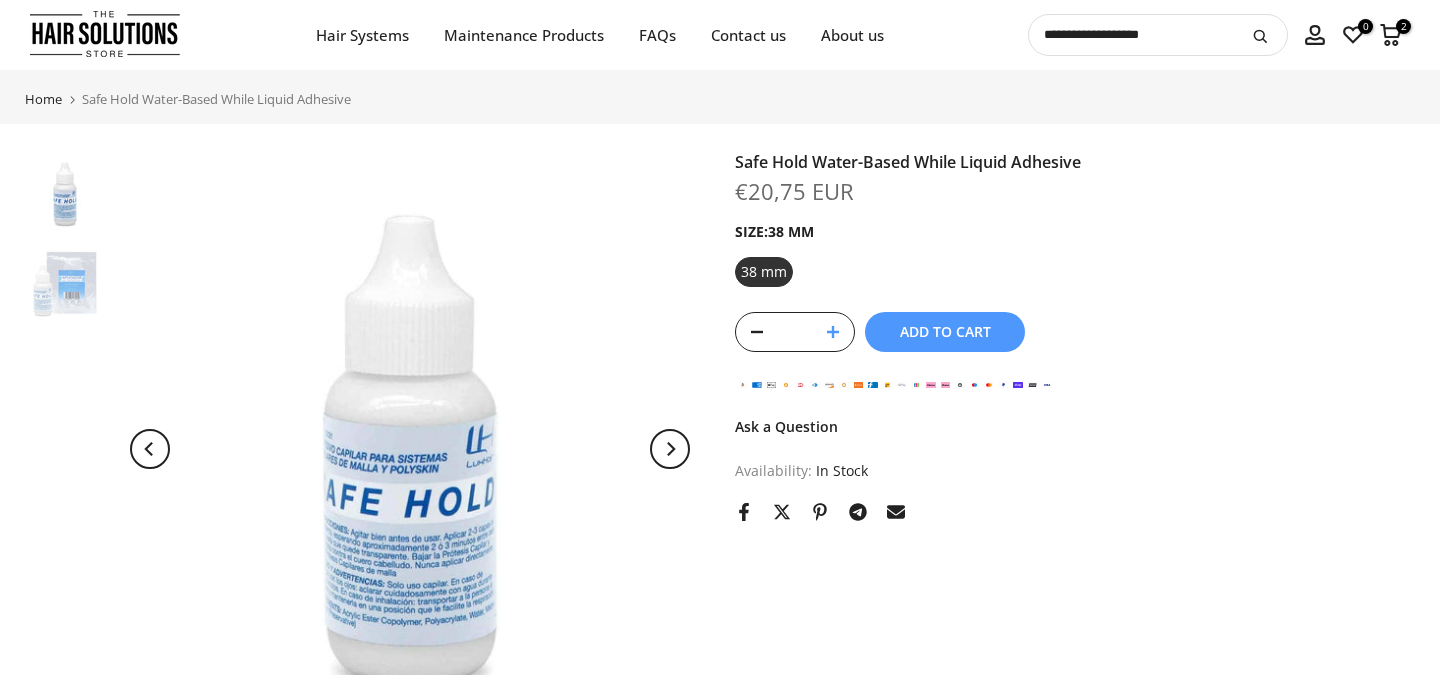 click at bounding box center [839, 333] 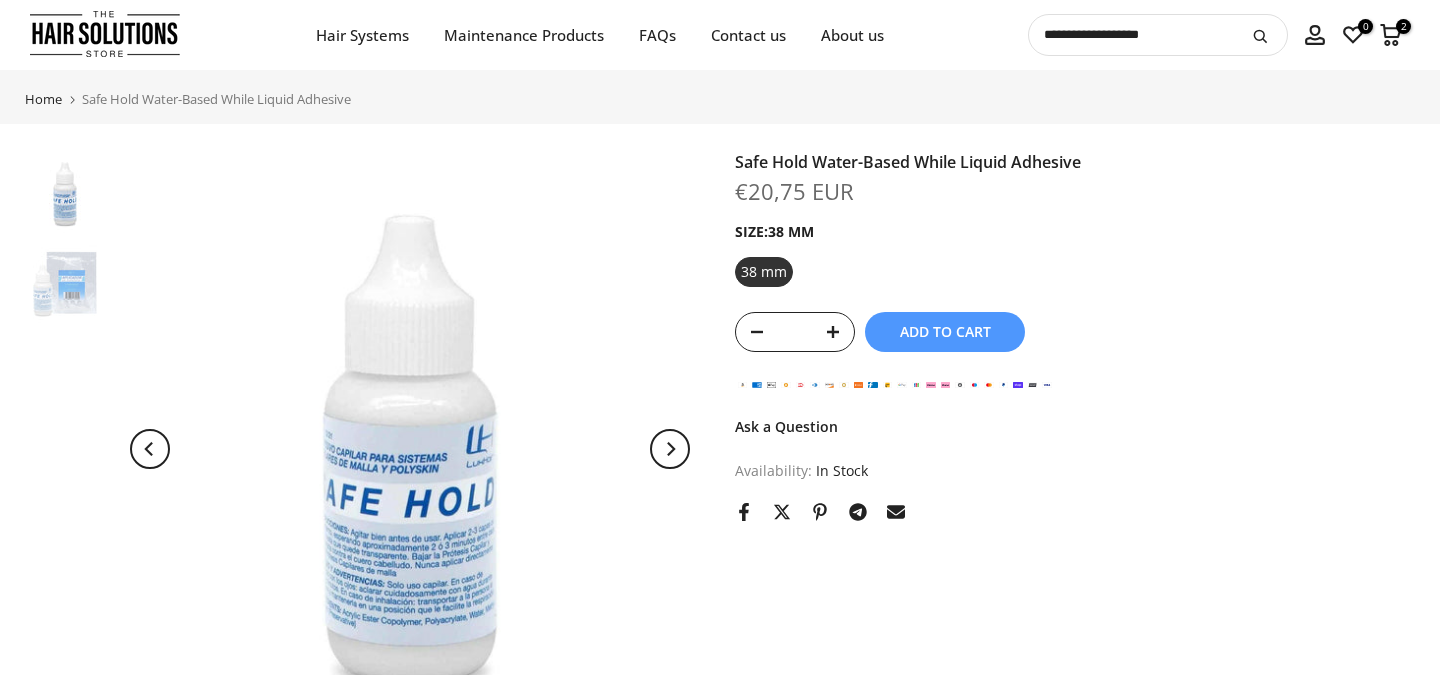 click on "Add to cart" at bounding box center (945, 332) 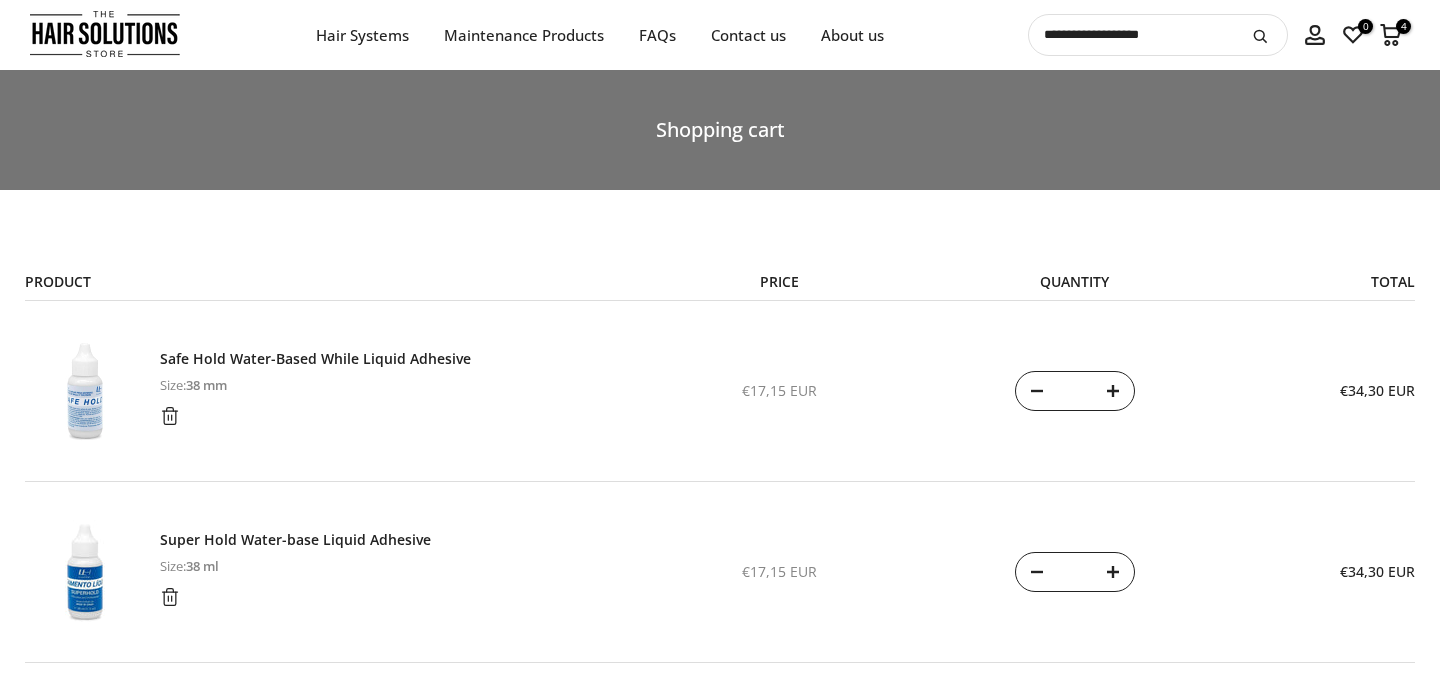 select on "**********" 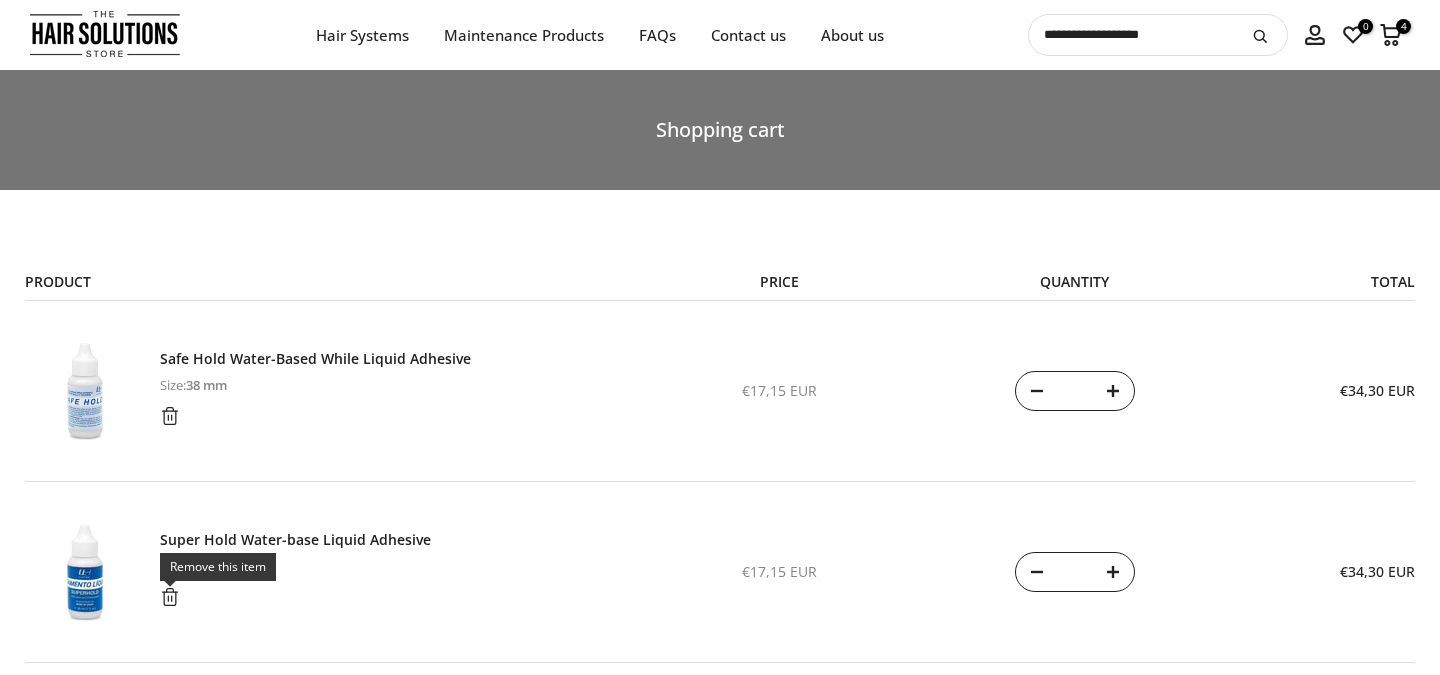 click 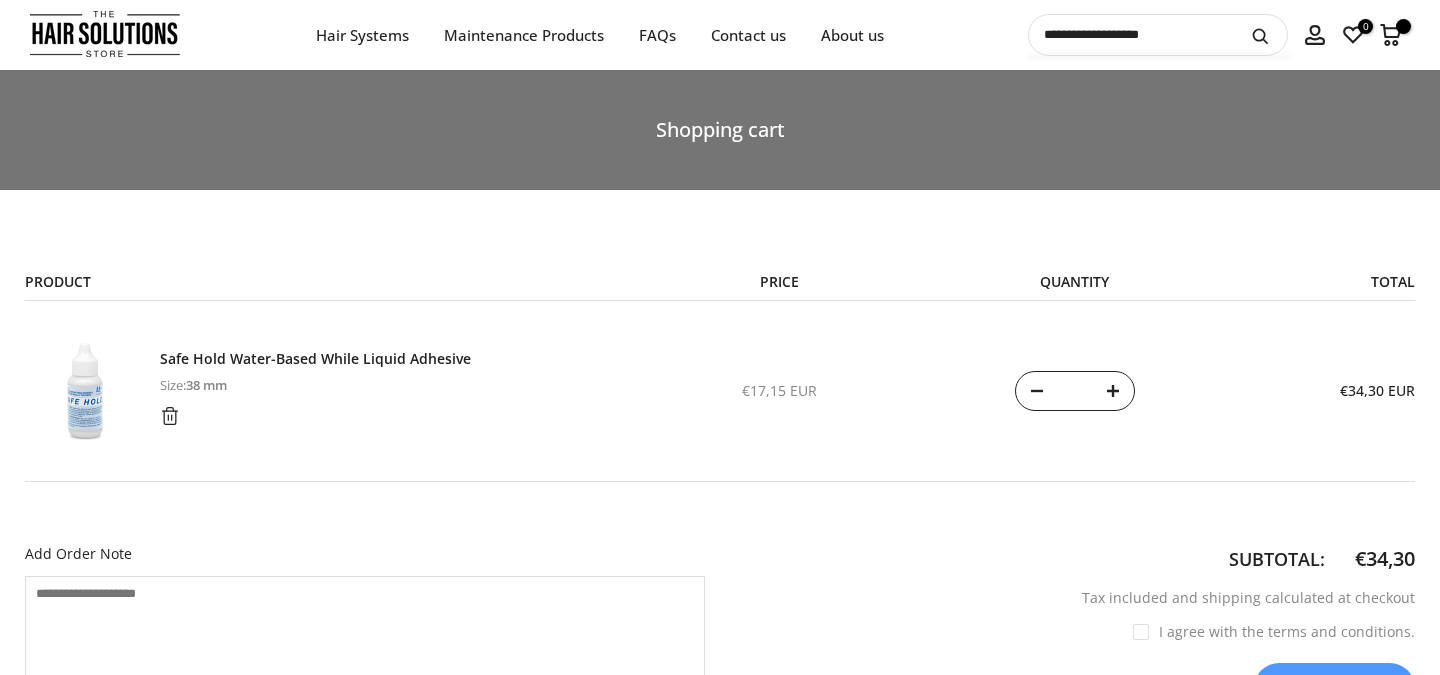 click at bounding box center [1158, 35] 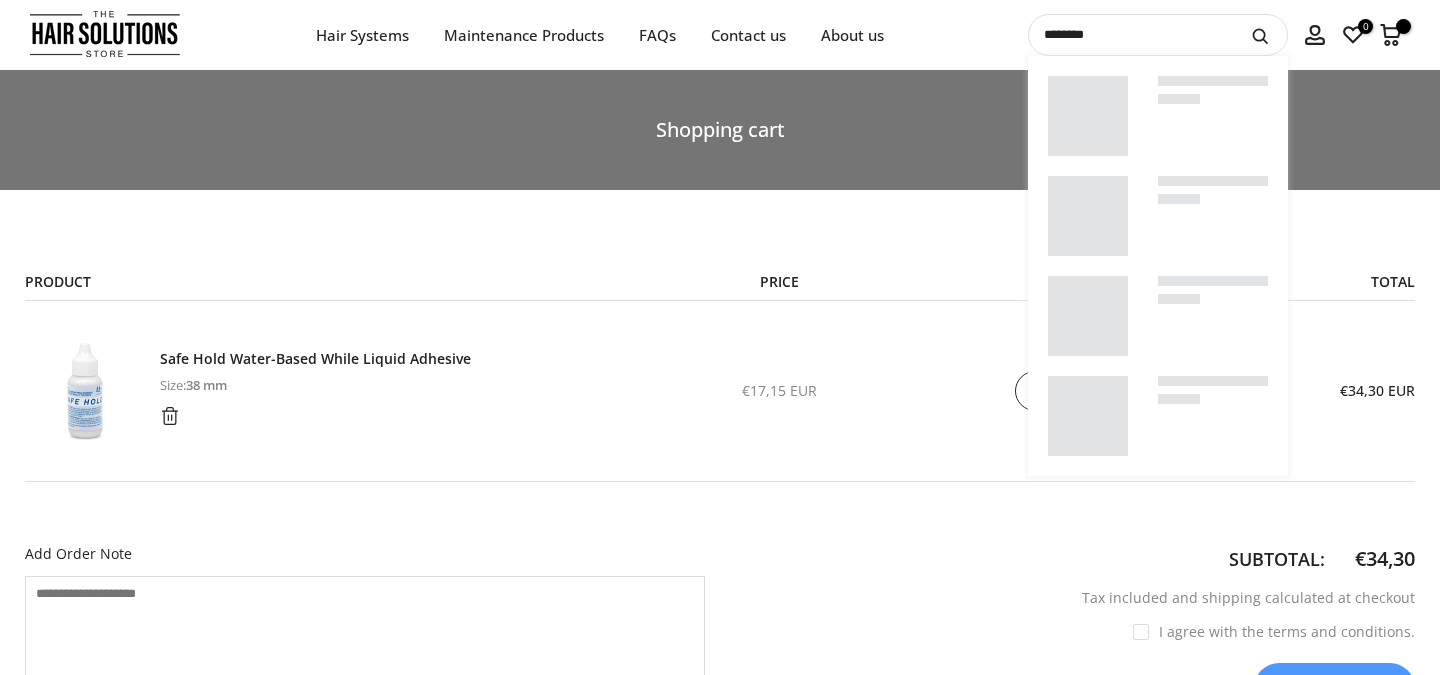 type on "********" 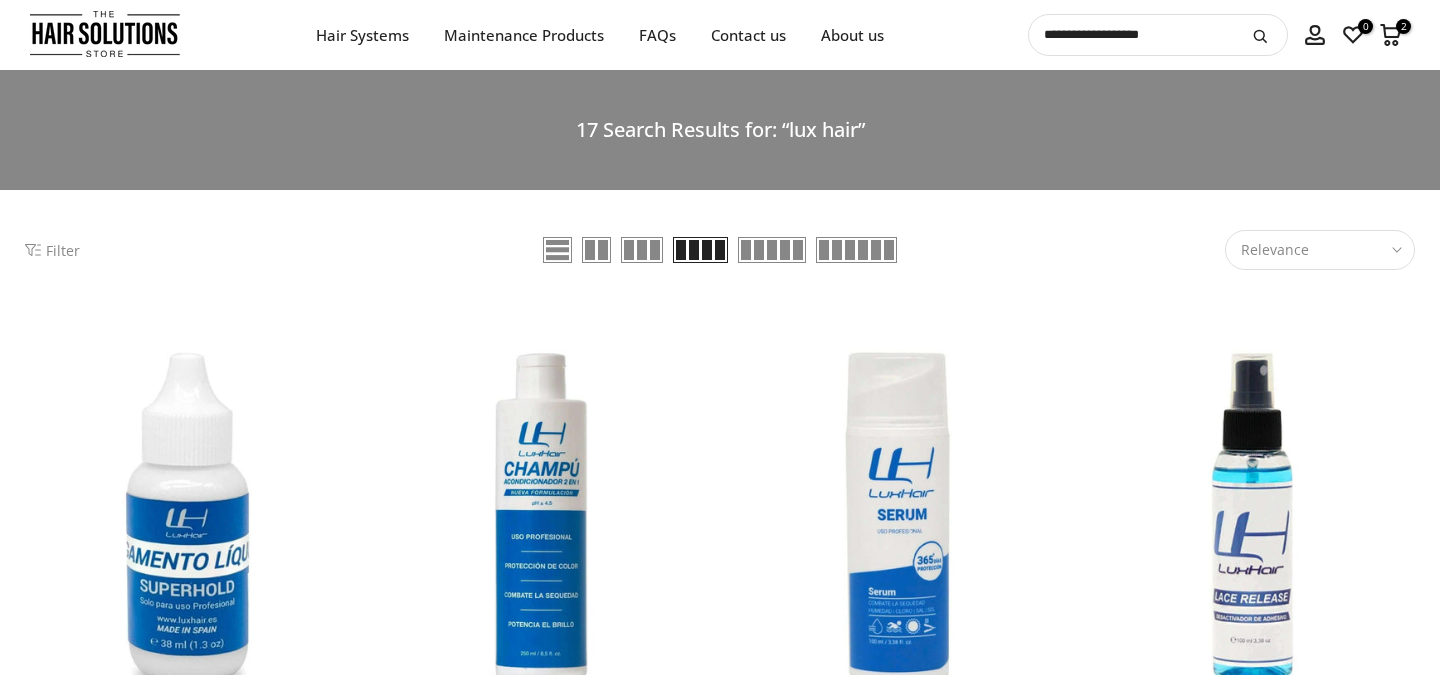 scroll, scrollTop: 0, scrollLeft: 0, axis: both 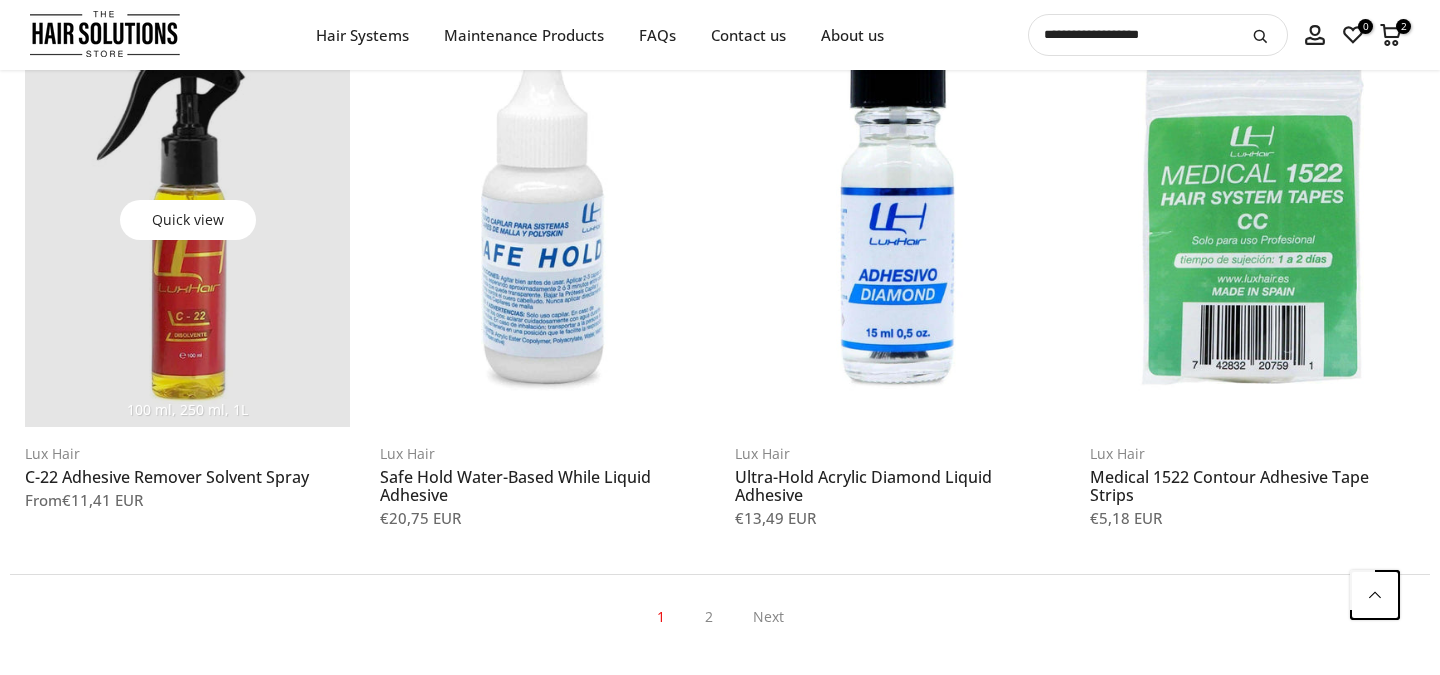 click at bounding box center (187, 219) 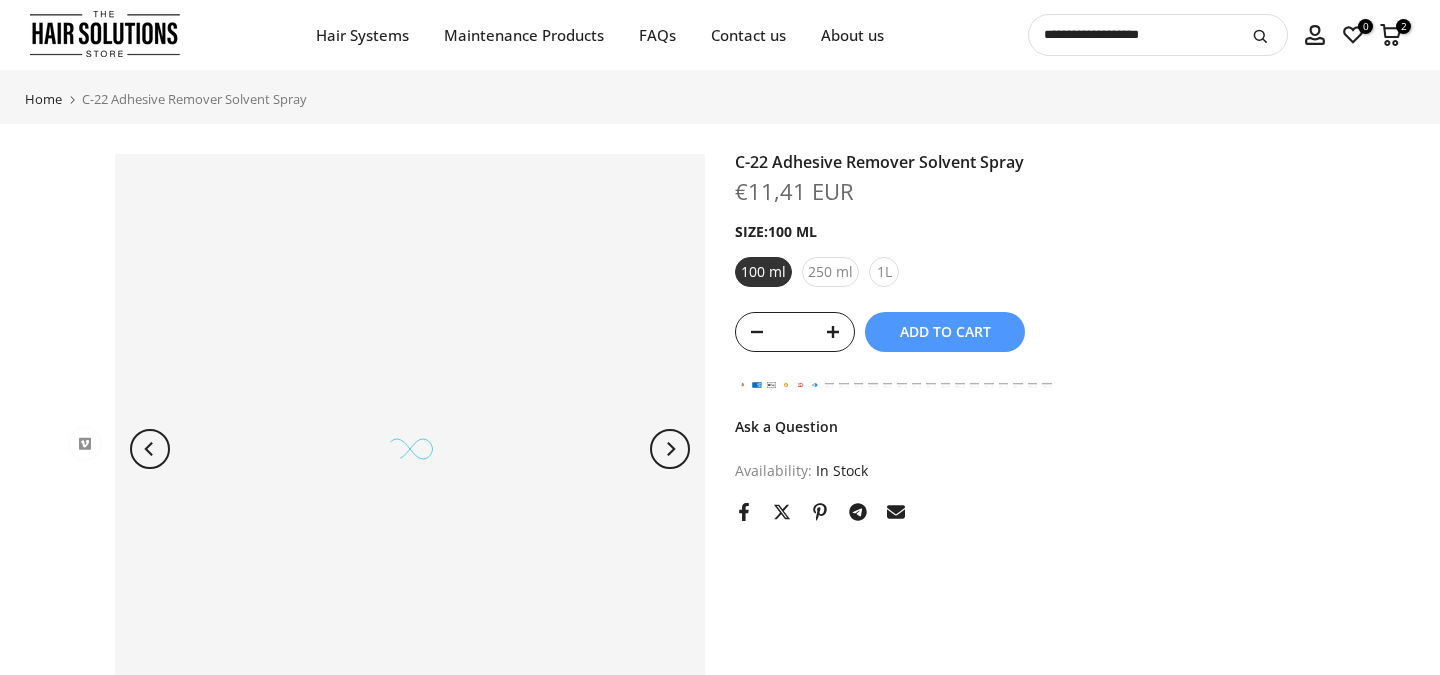scroll, scrollTop: 0, scrollLeft: 0, axis: both 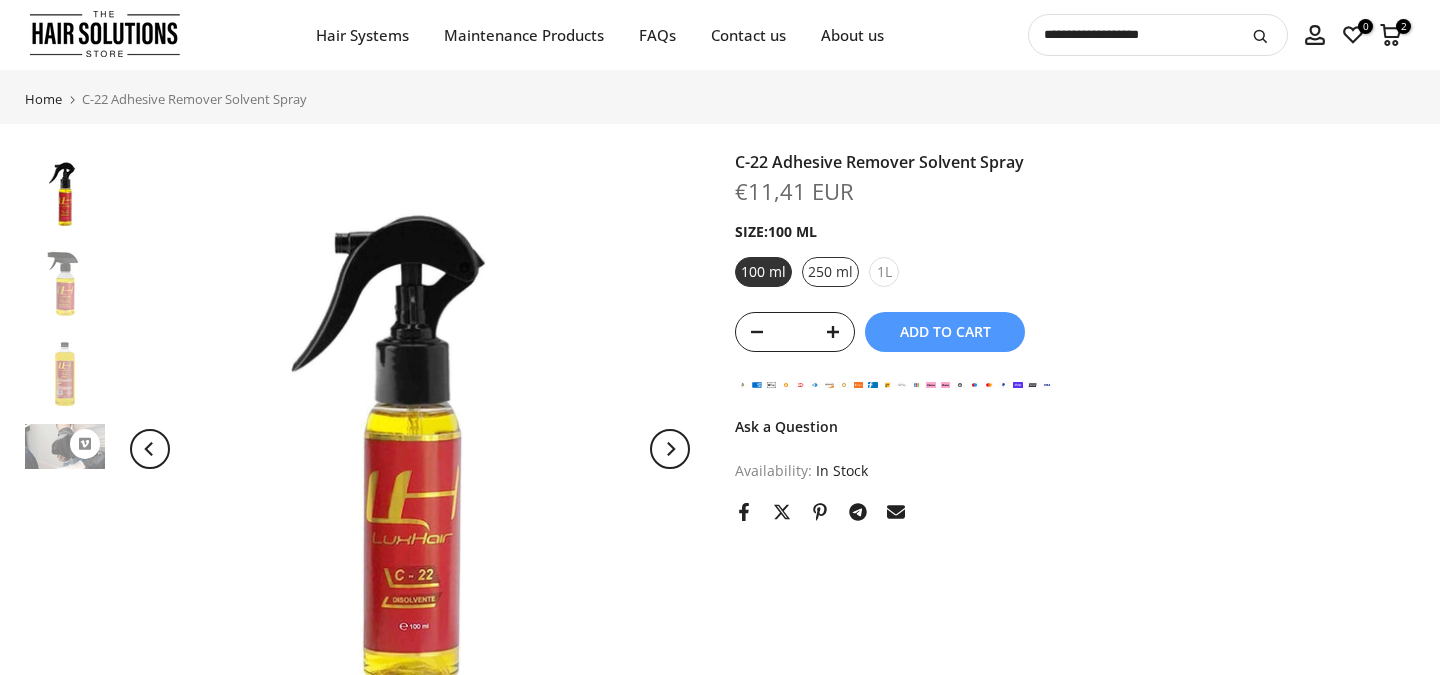 click on "250 ml" at bounding box center (830, 272) 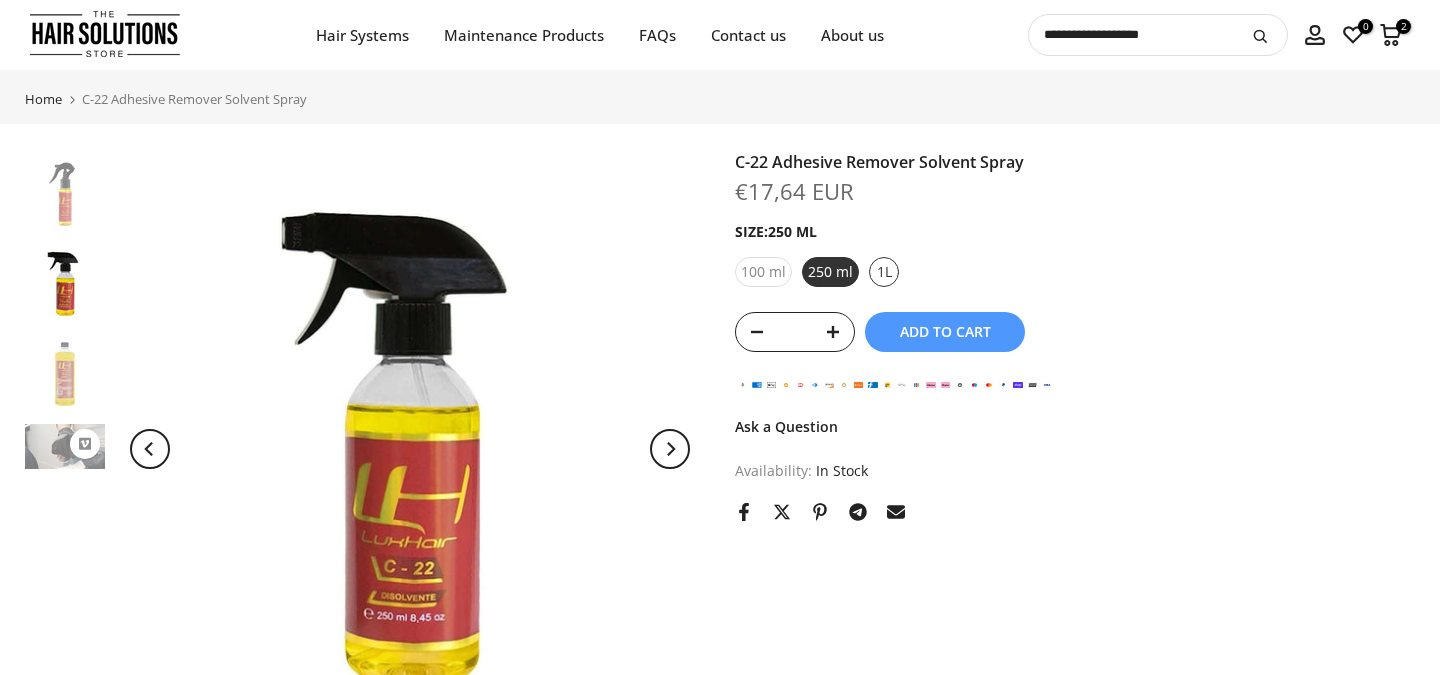 click on "1L" at bounding box center (884, 272) 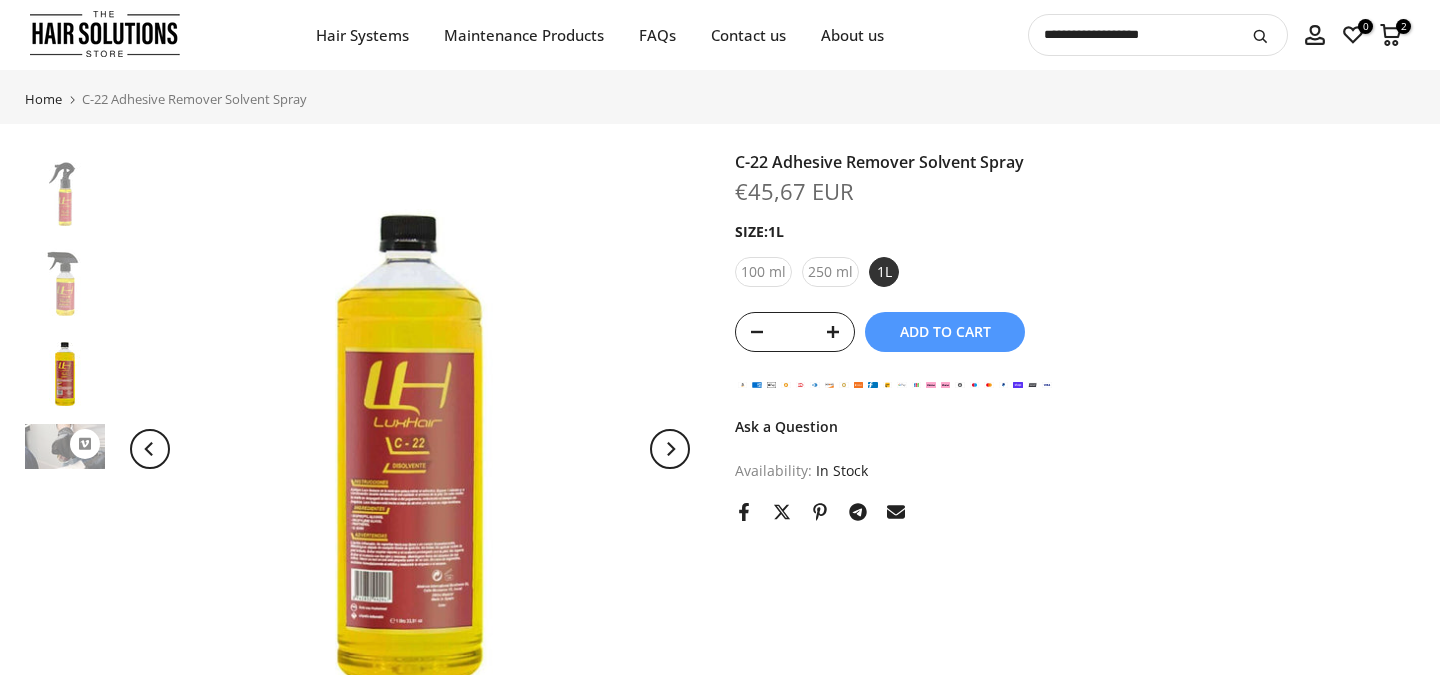 scroll, scrollTop: 35, scrollLeft: 0, axis: vertical 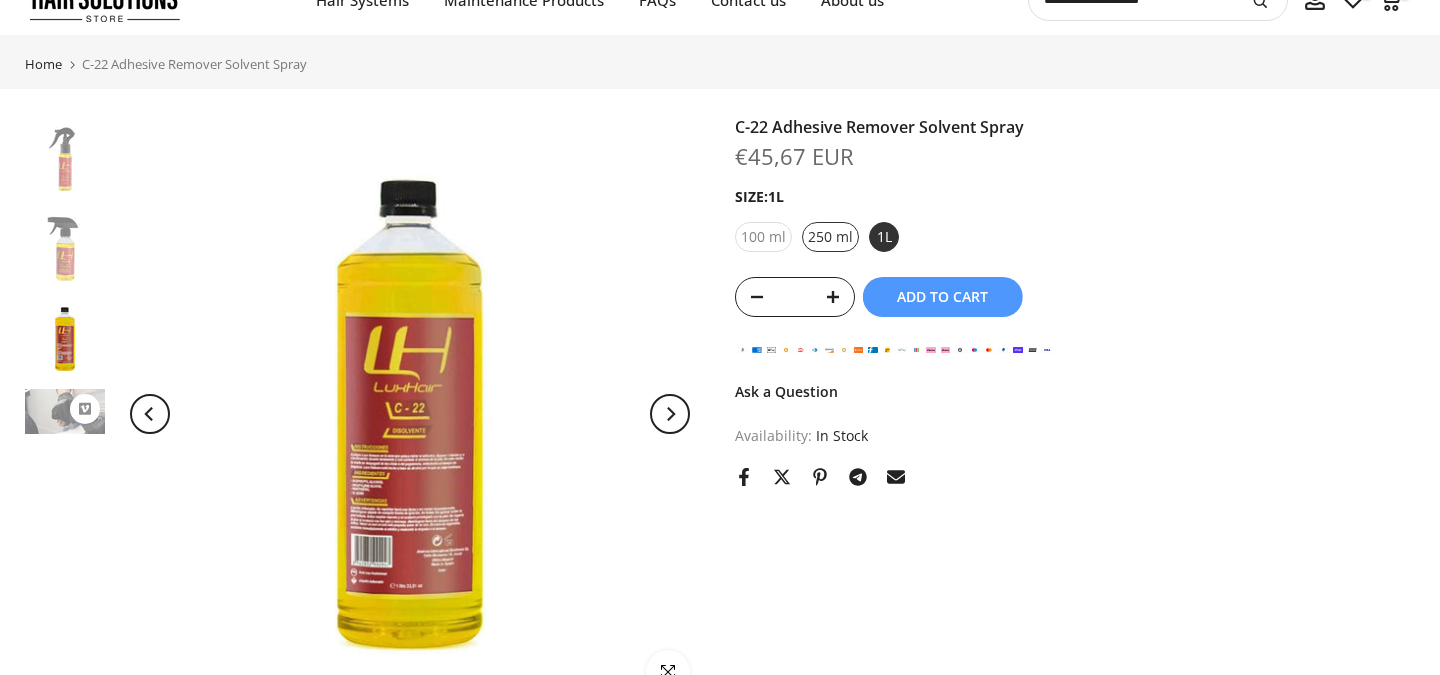 click on "250 ml" at bounding box center [830, 237] 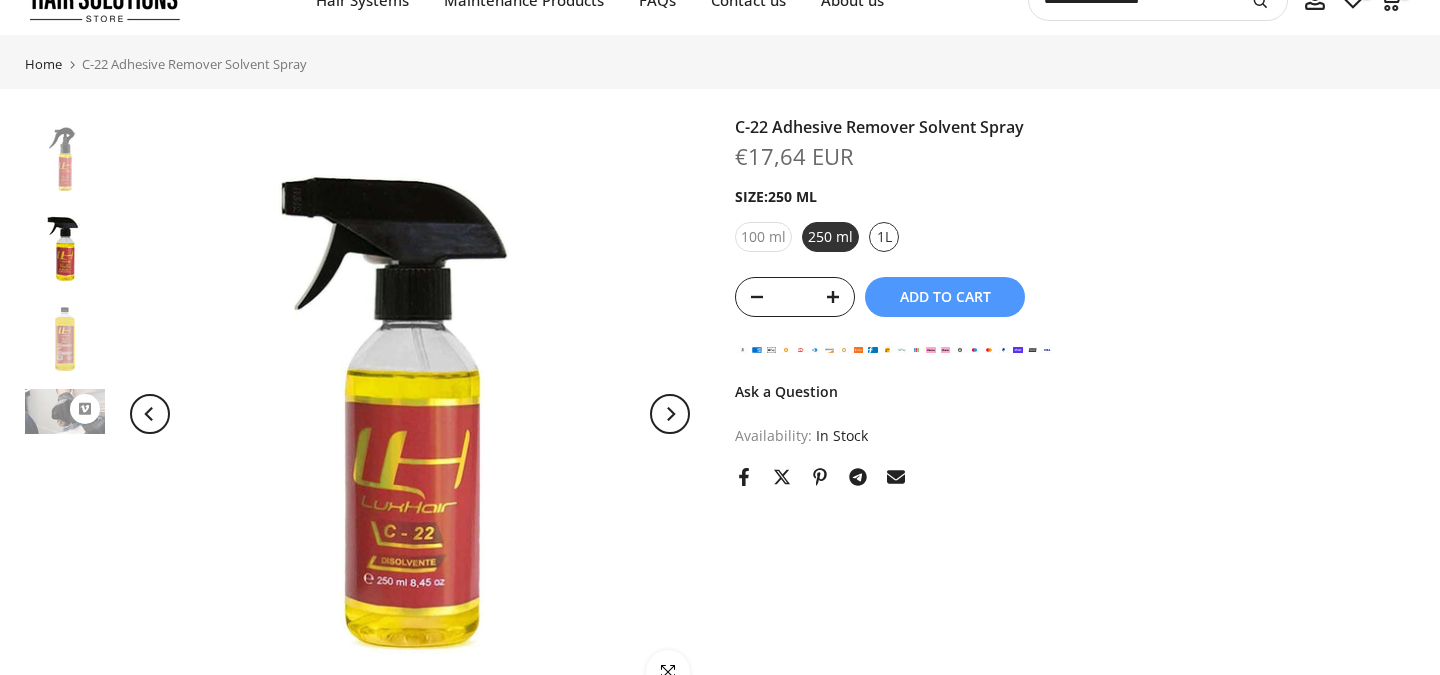 click on "1L" at bounding box center (884, 237) 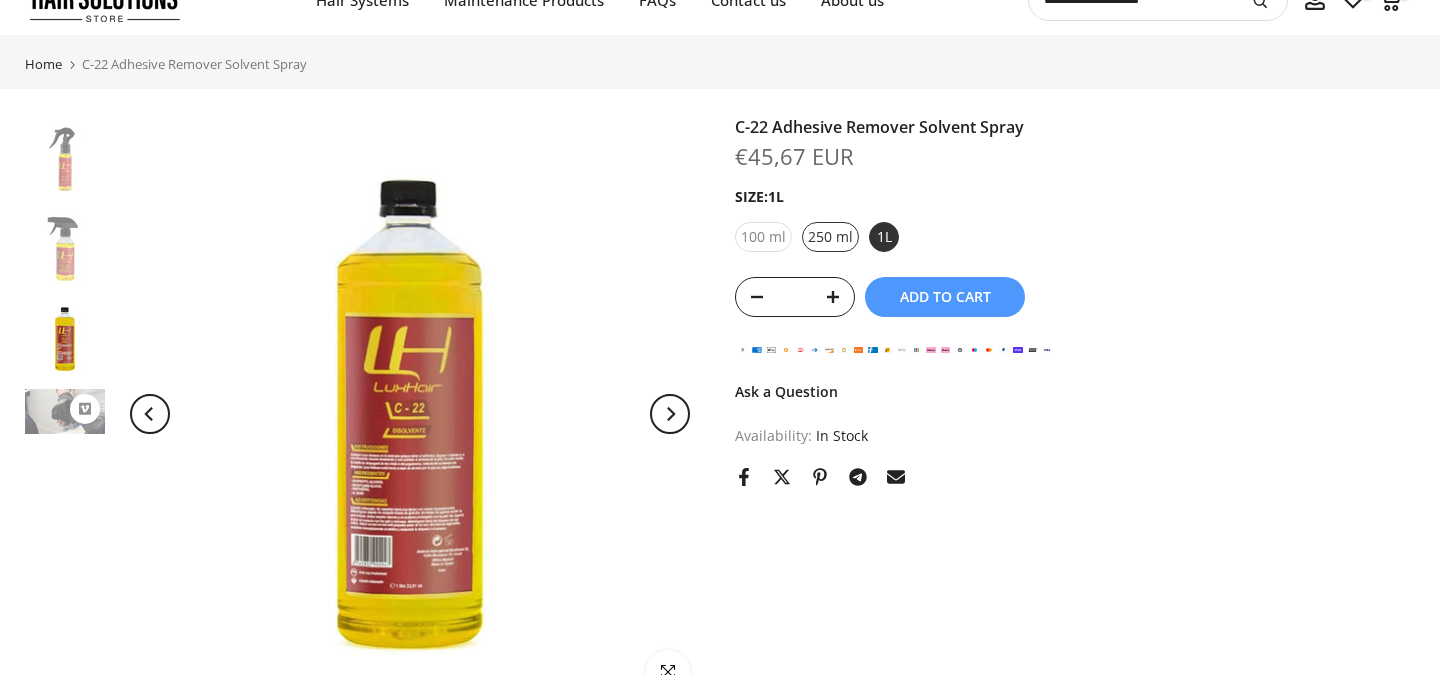 click on "250 ml" at bounding box center (830, 237) 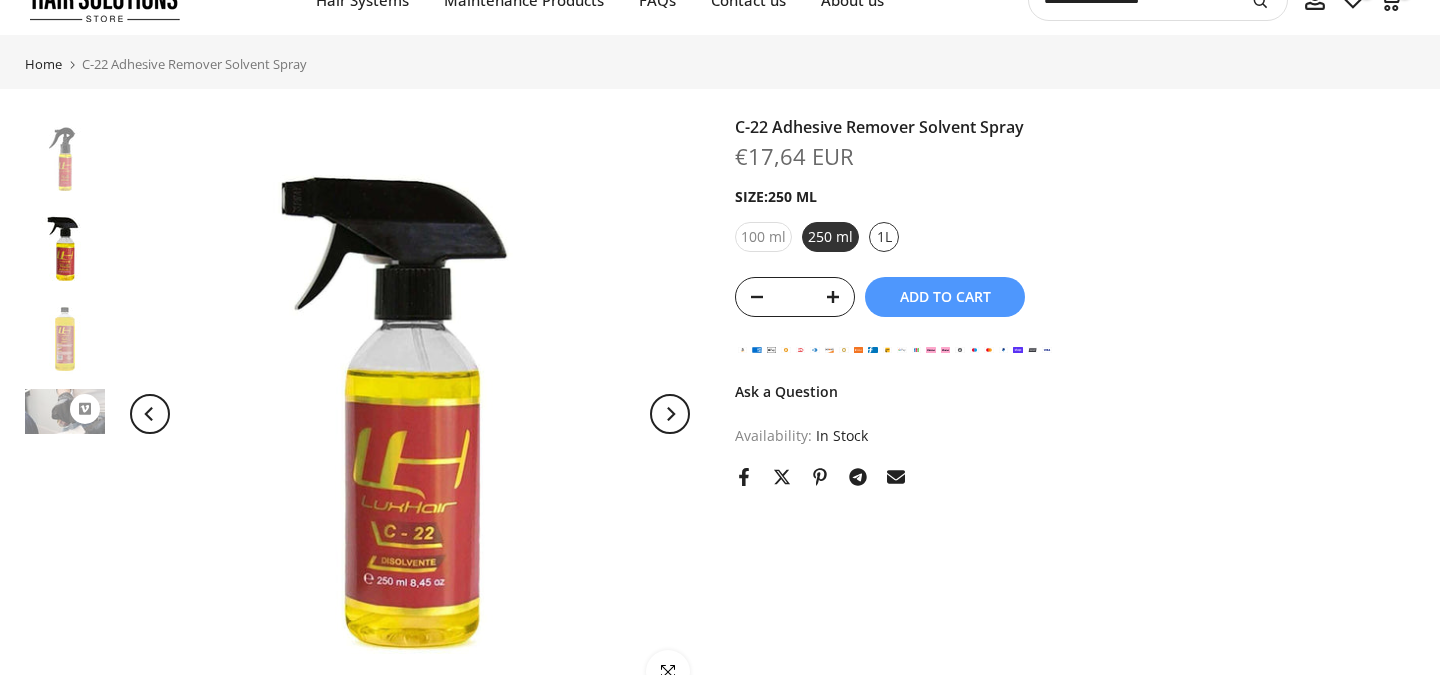 click on "1L" at bounding box center [884, 237] 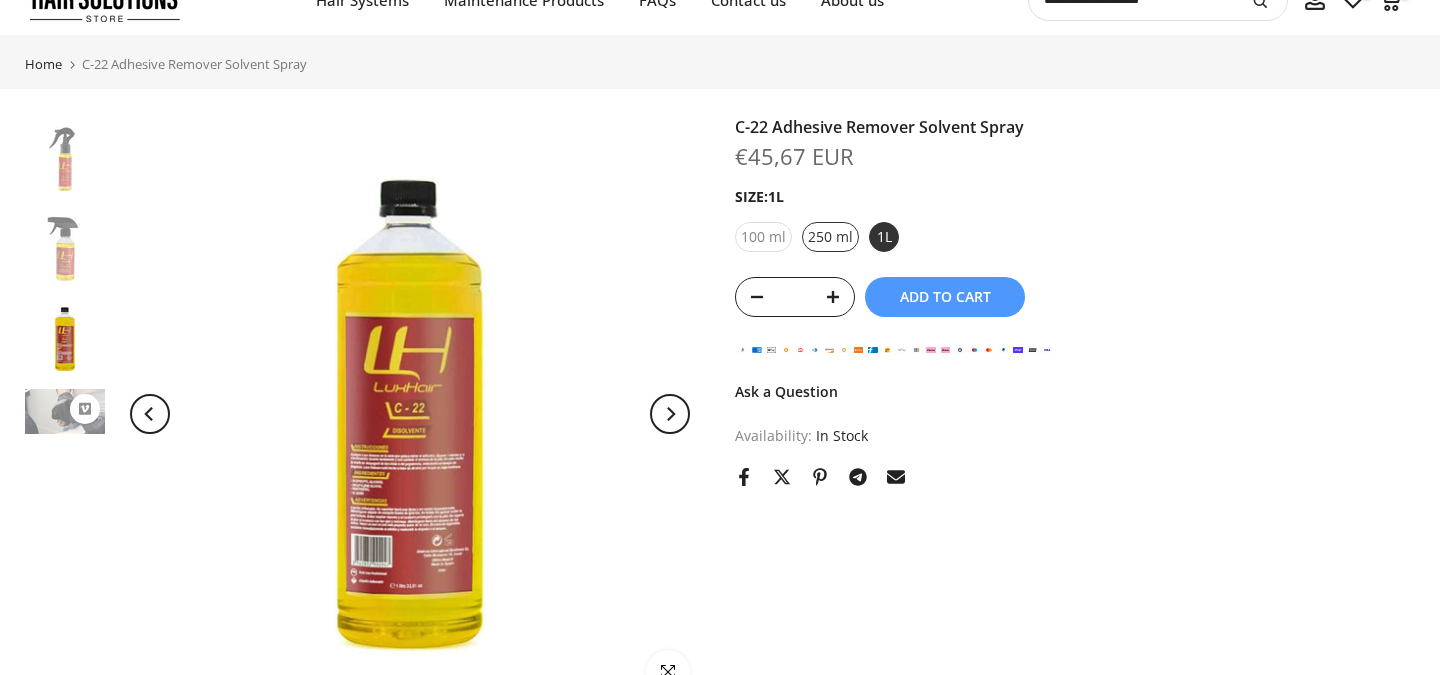 click on "250 ml" at bounding box center (830, 237) 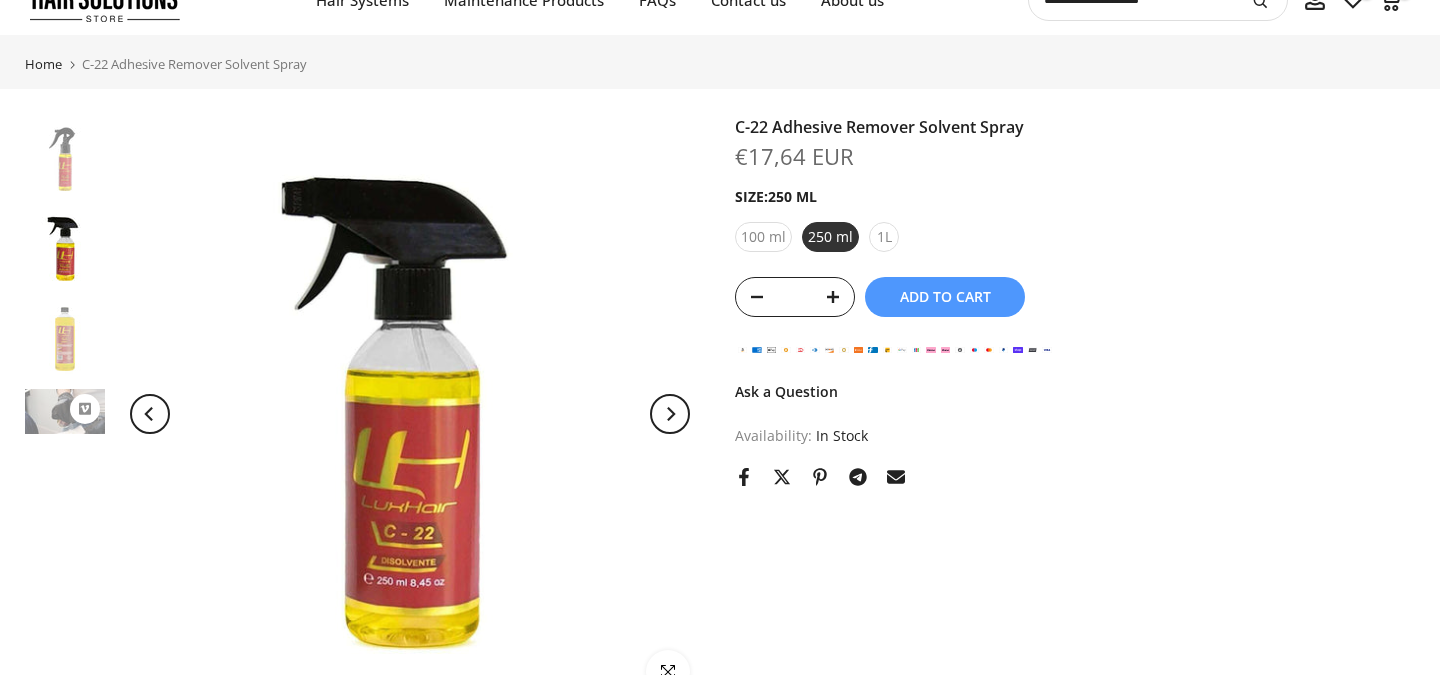 click on "Add to cart" at bounding box center (945, 297) 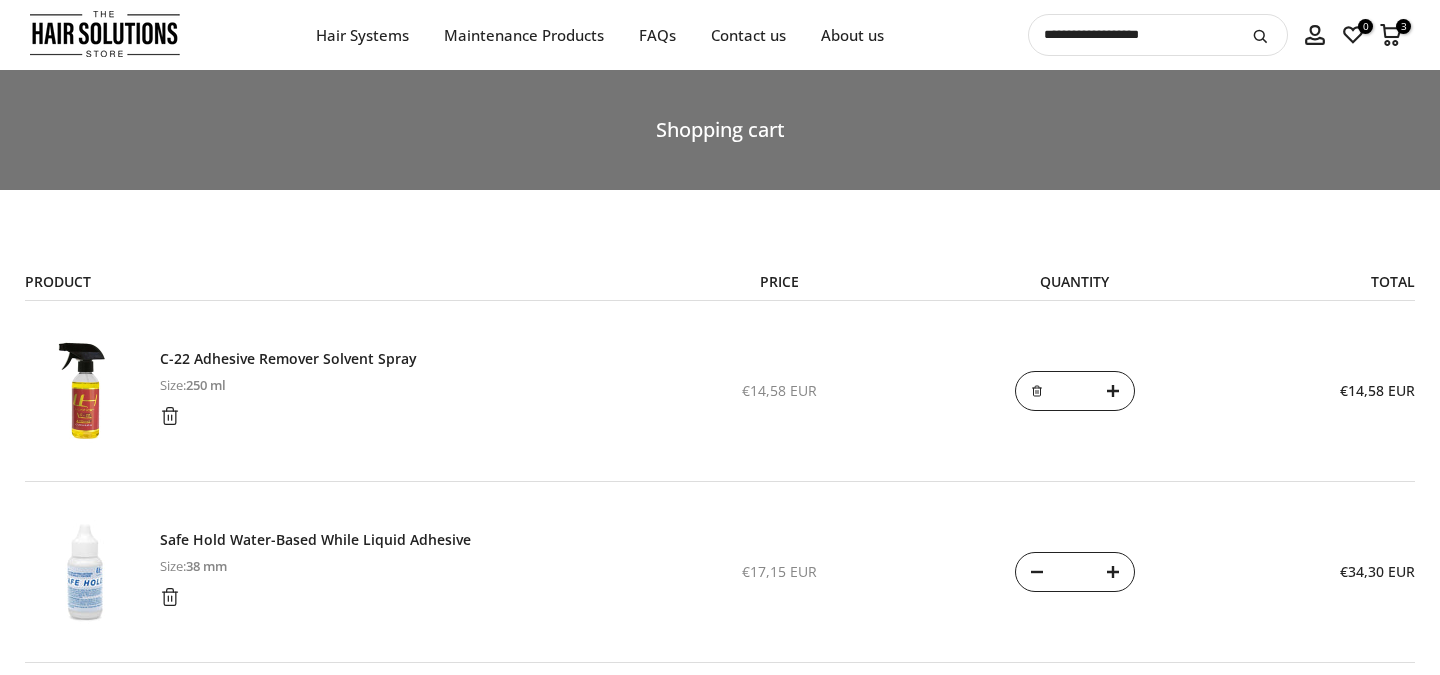 select on "**********" 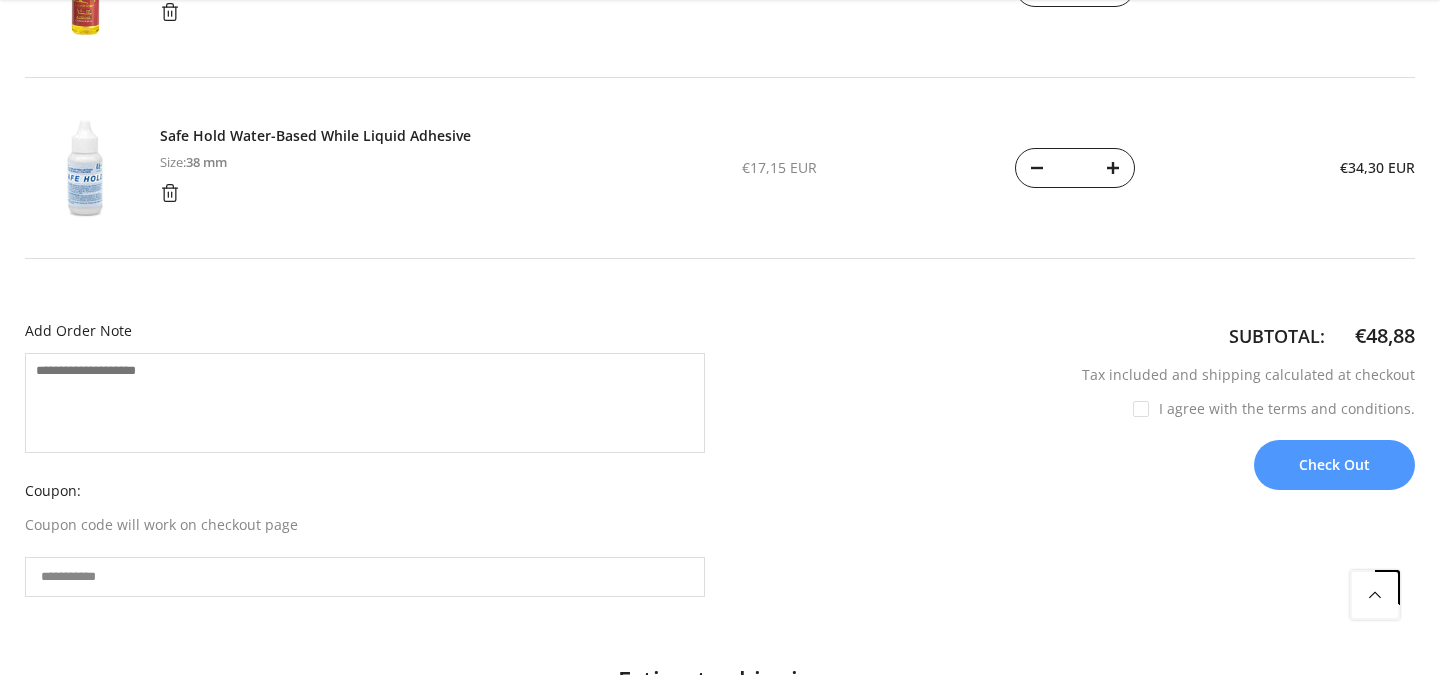 scroll, scrollTop: 406, scrollLeft: 0, axis: vertical 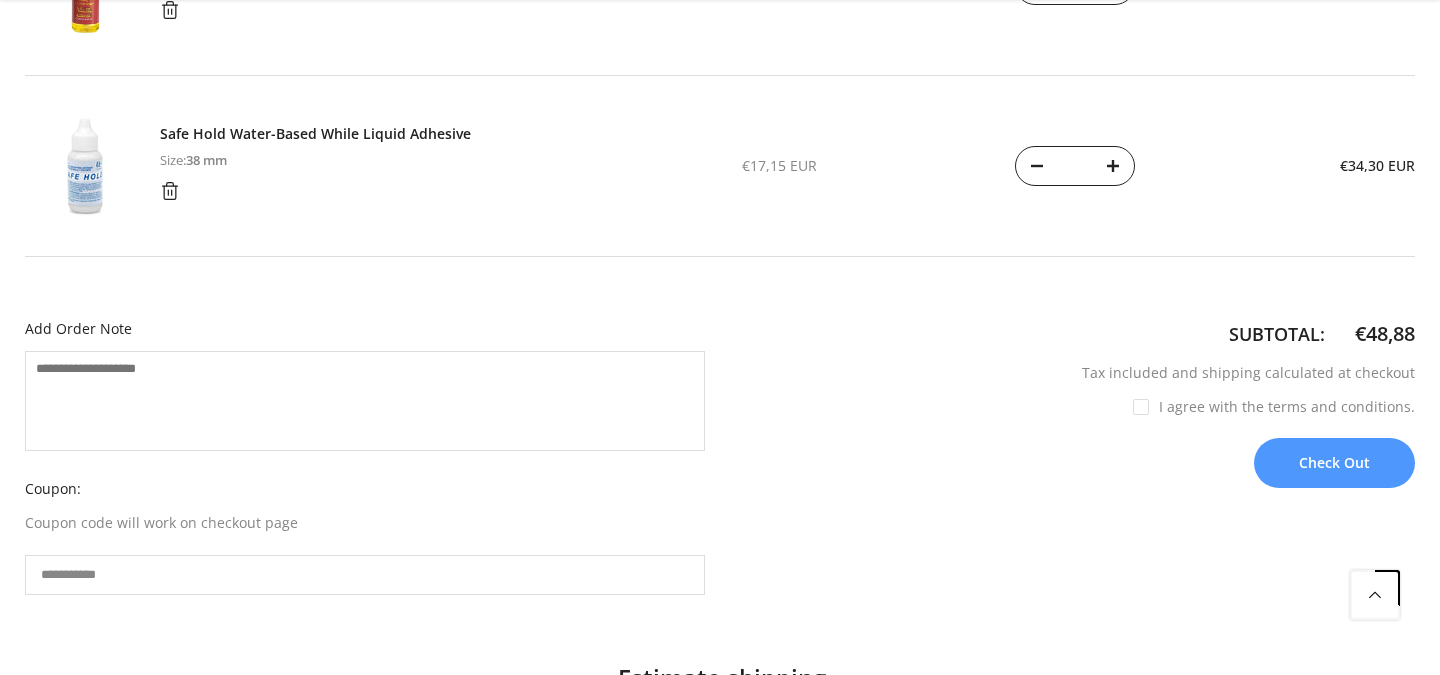 click on "I agree with the terms and conditions." at bounding box center [1274, 406] 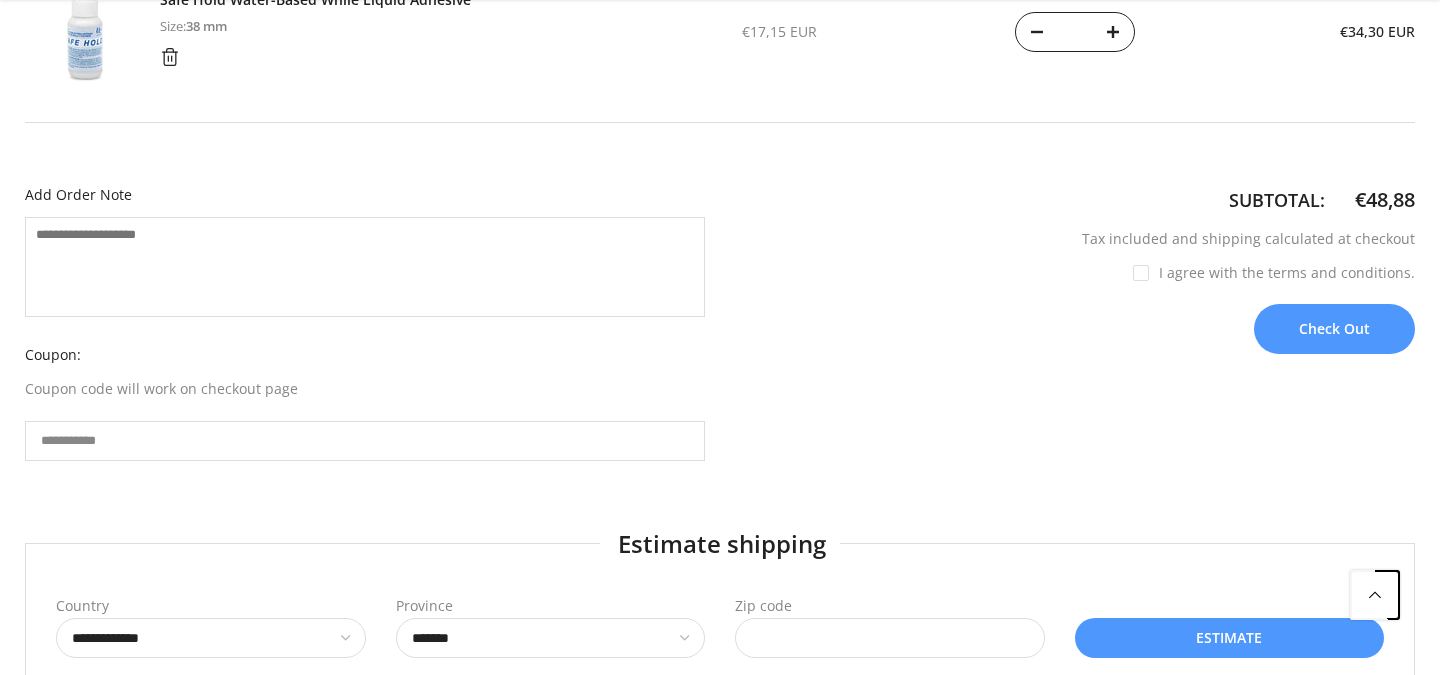 scroll, scrollTop: 554, scrollLeft: 0, axis: vertical 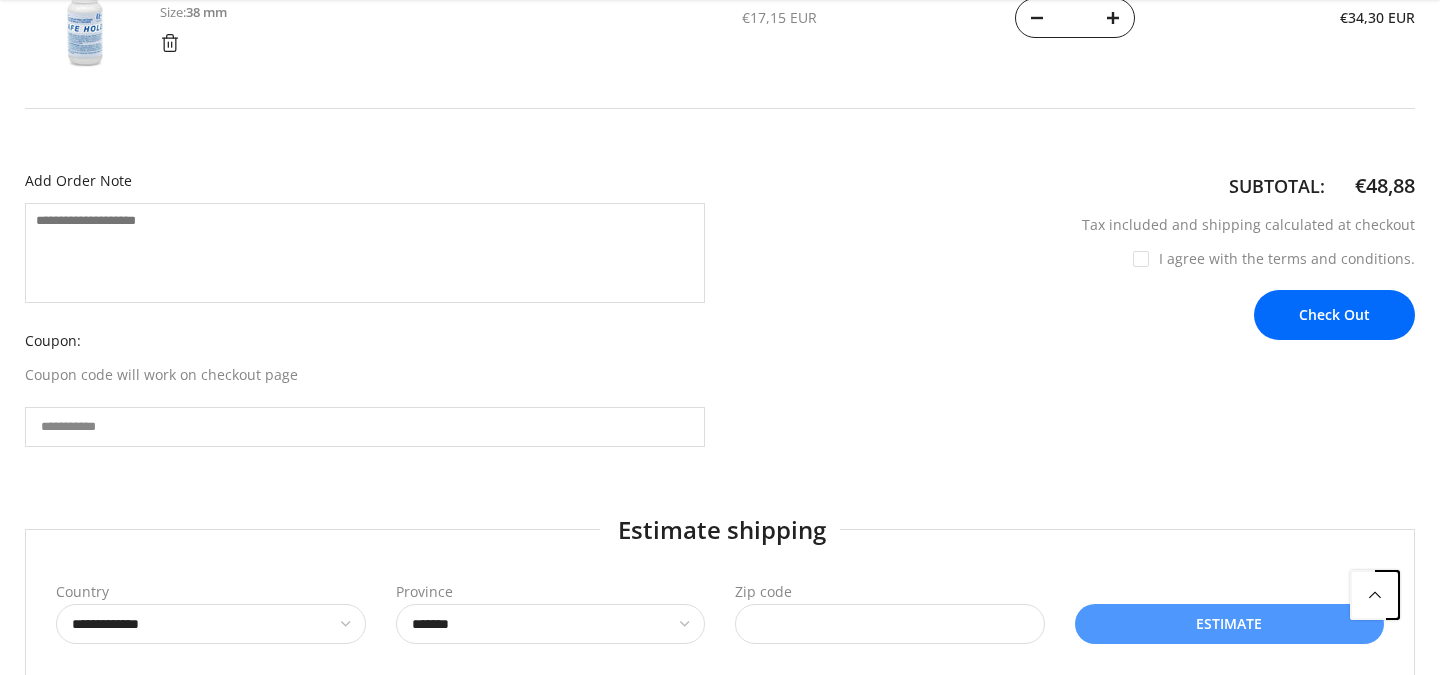 click on "Check Out" at bounding box center (1334, 315) 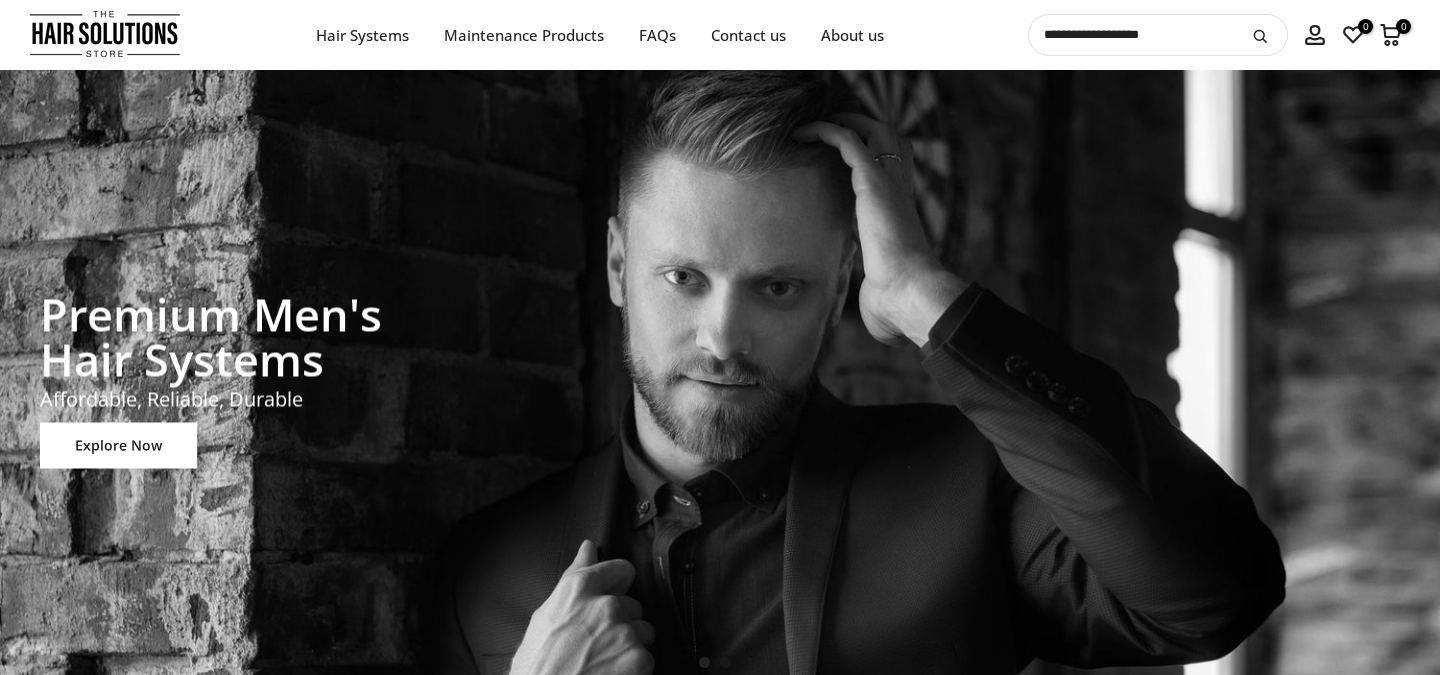 scroll, scrollTop: 0, scrollLeft: 0, axis: both 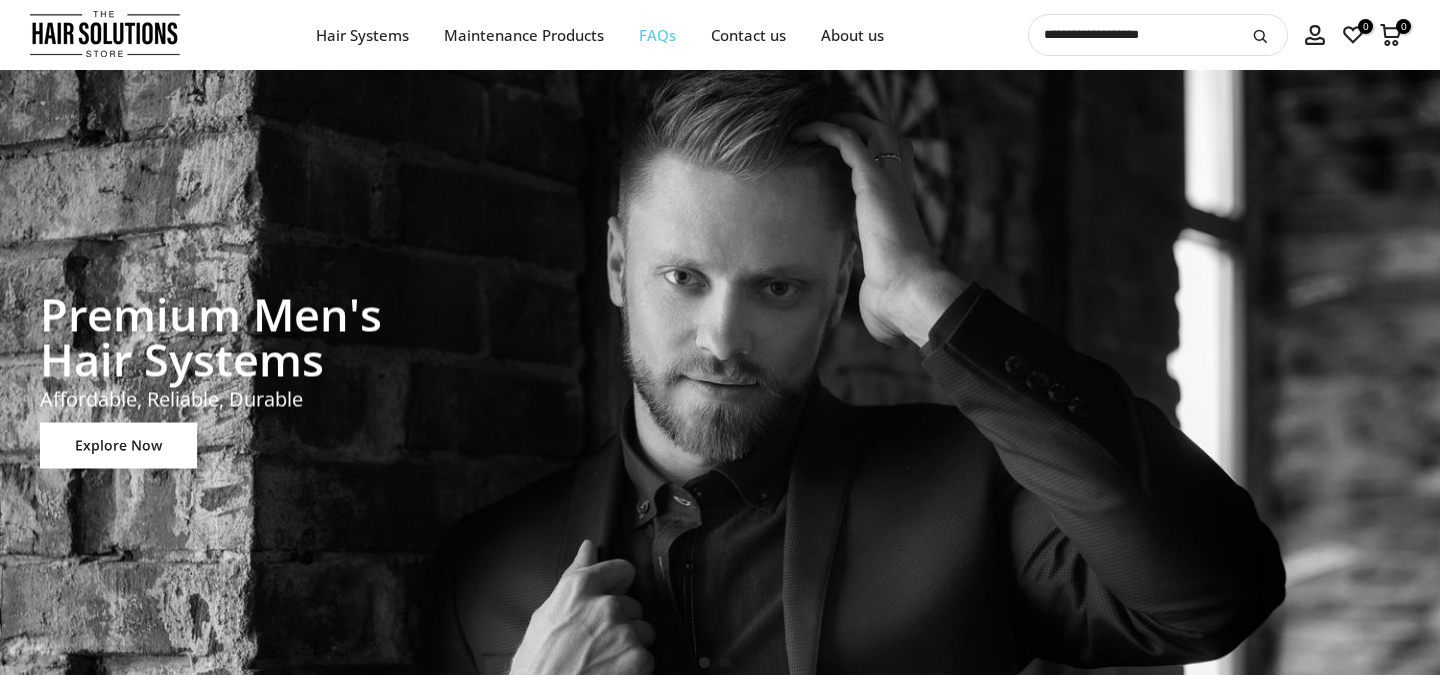 click on "FAQs" at bounding box center (658, 35) 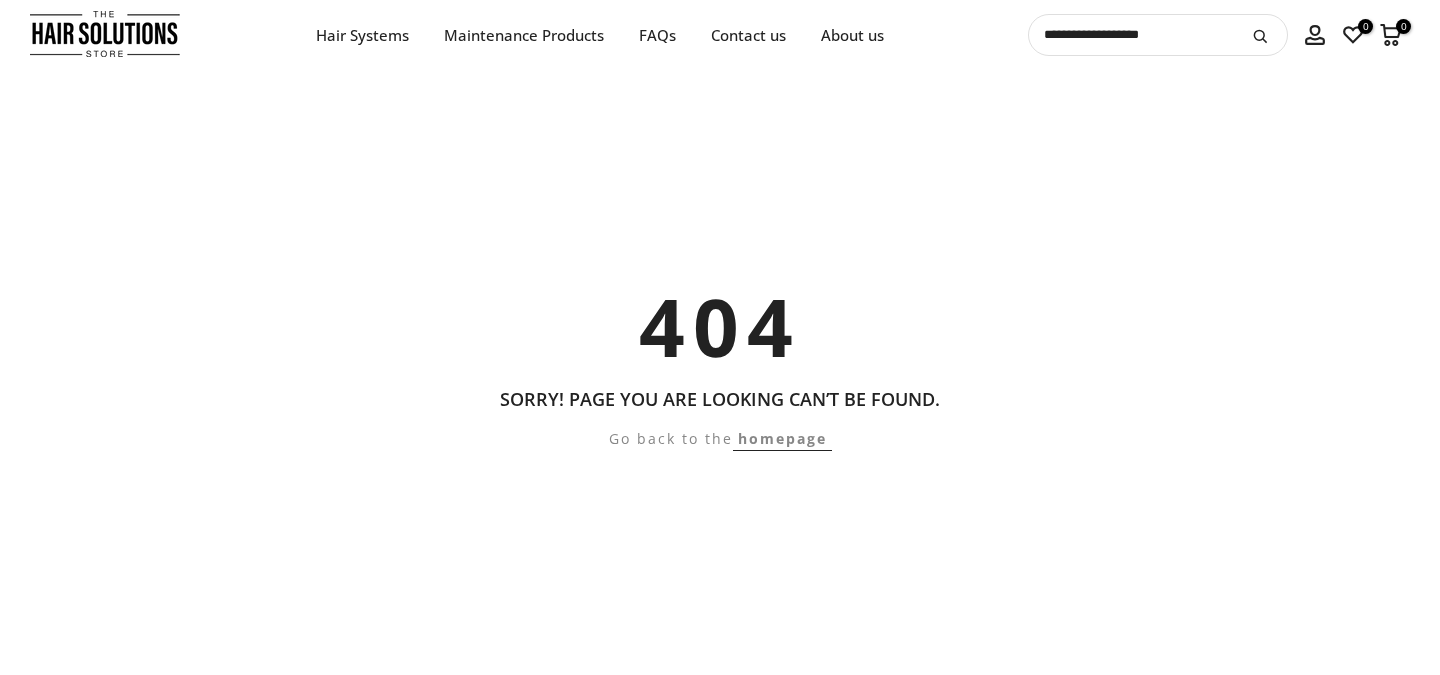 scroll, scrollTop: 0, scrollLeft: 0, axis: both 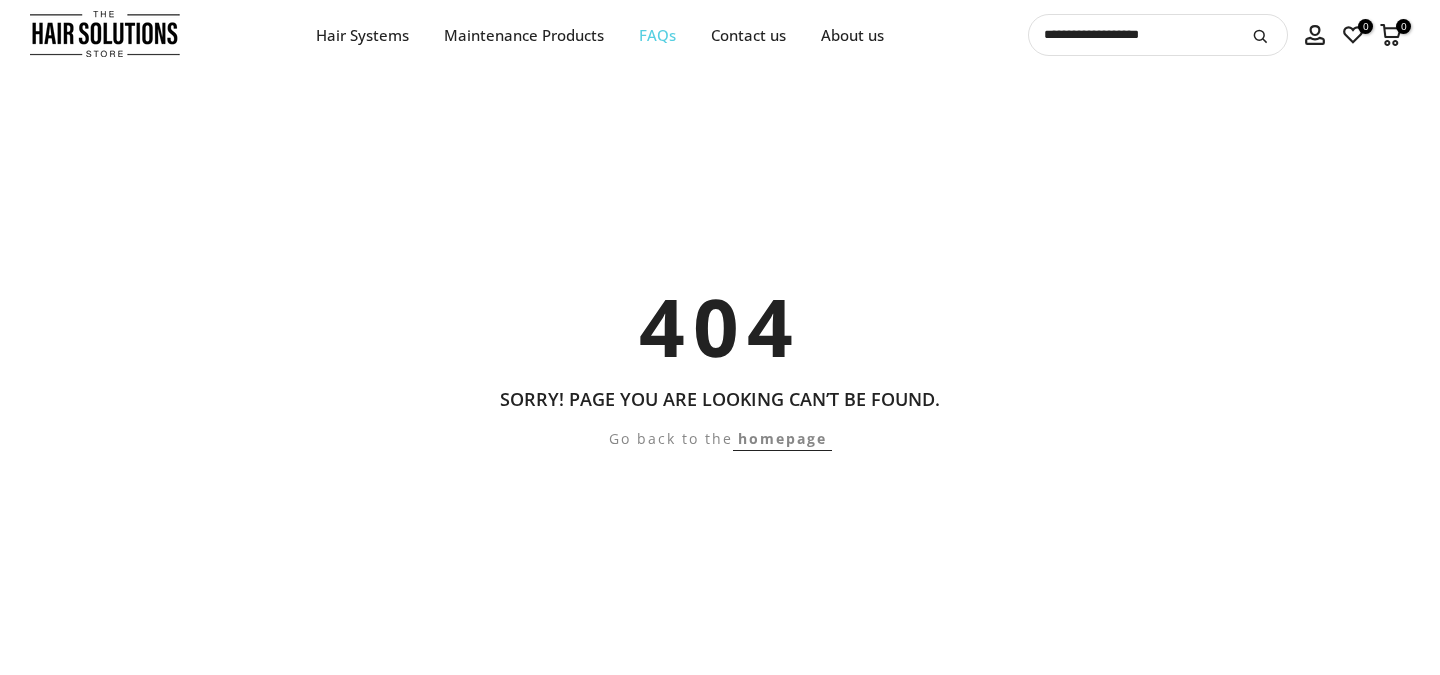 click on "FAQs" at bounding box center (658, 35) 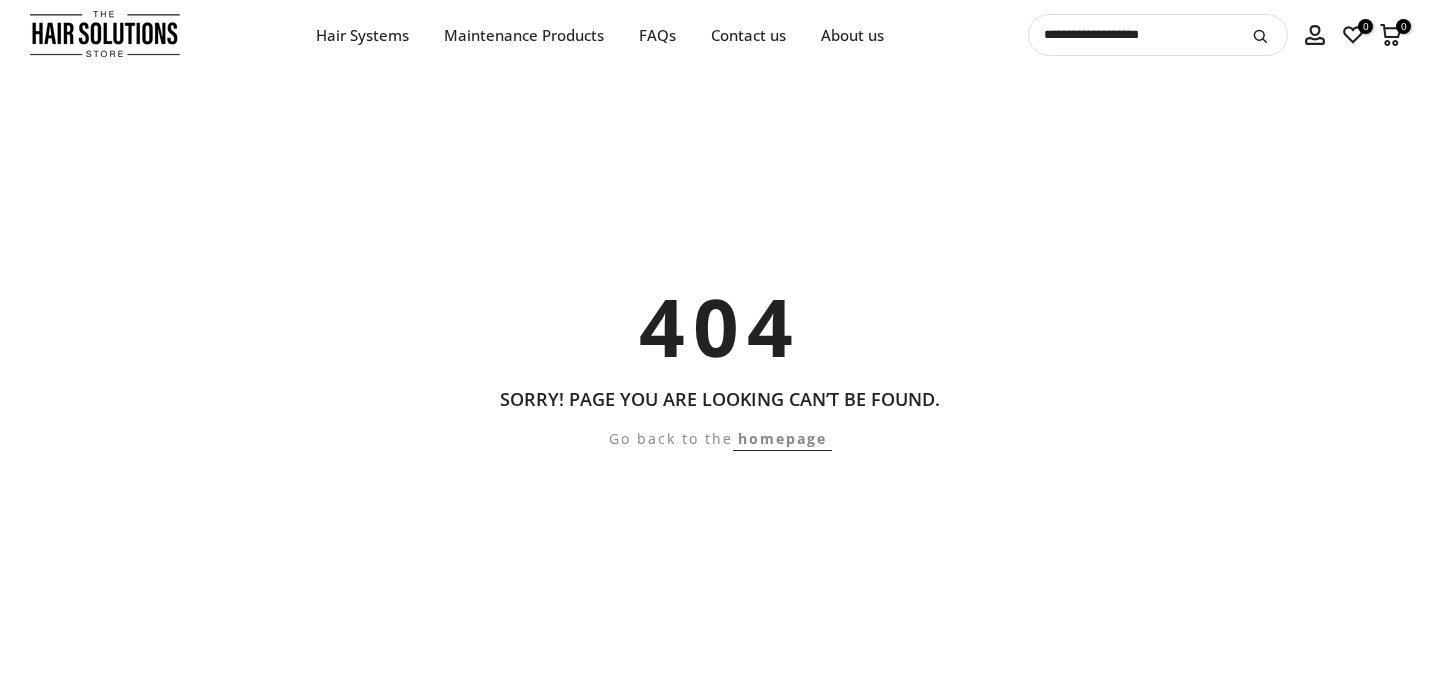 scroll, scrollTop: 0, scrollLeft: 0, axis: both 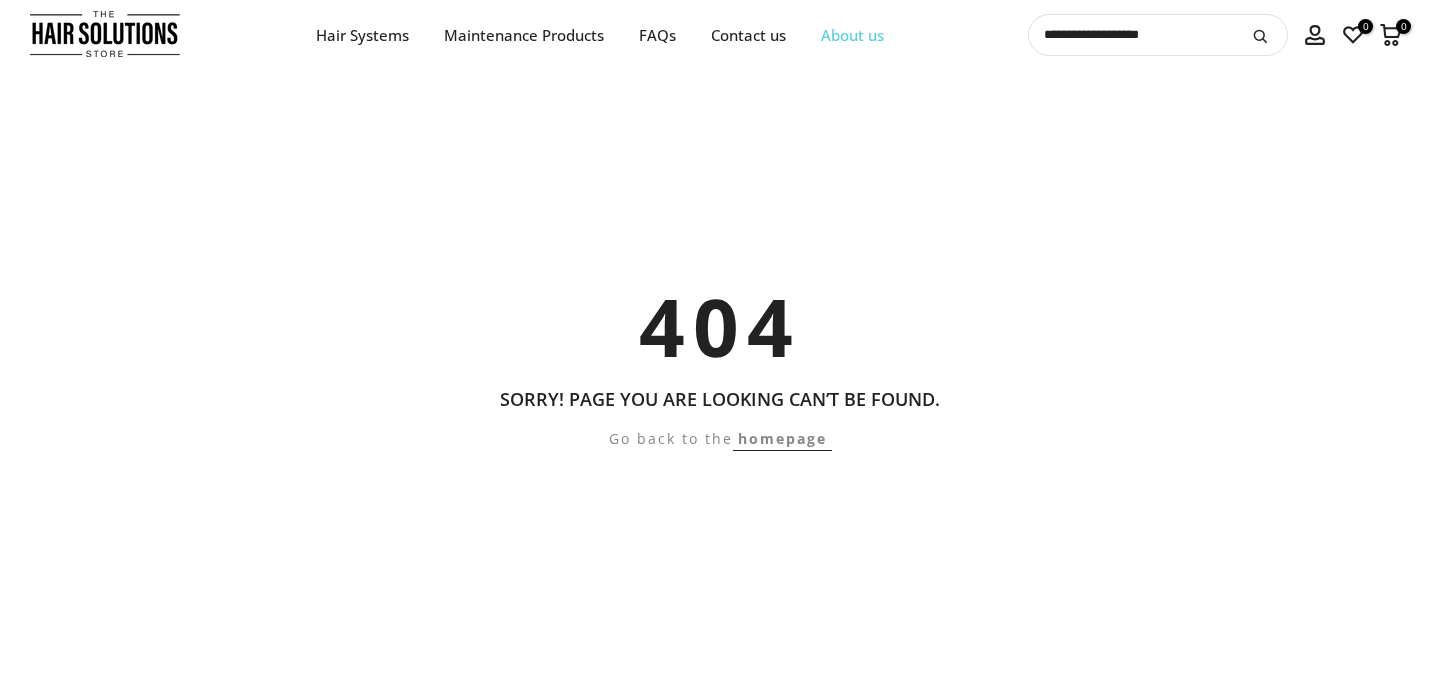 click on "About us" at bounding box center (853, 35) 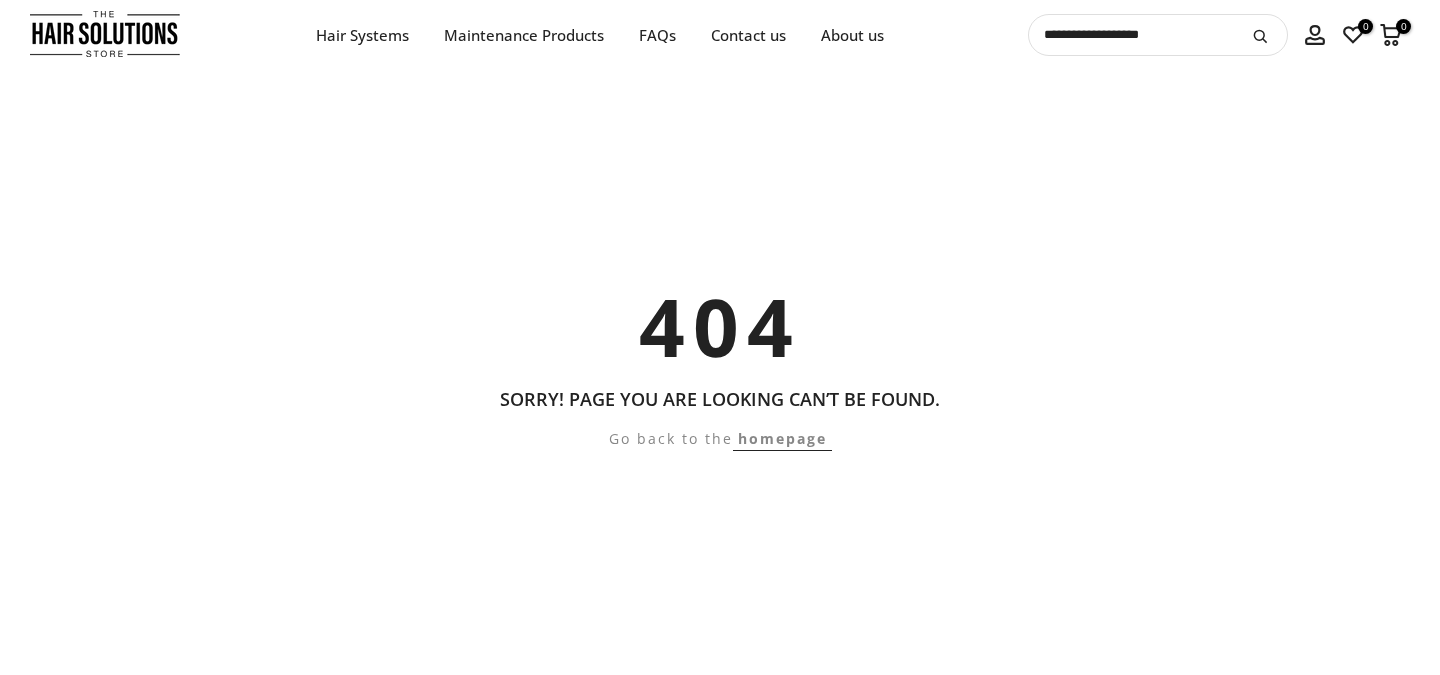 scroll, scrollTop: 0, scrollLeft: 0, axis: both 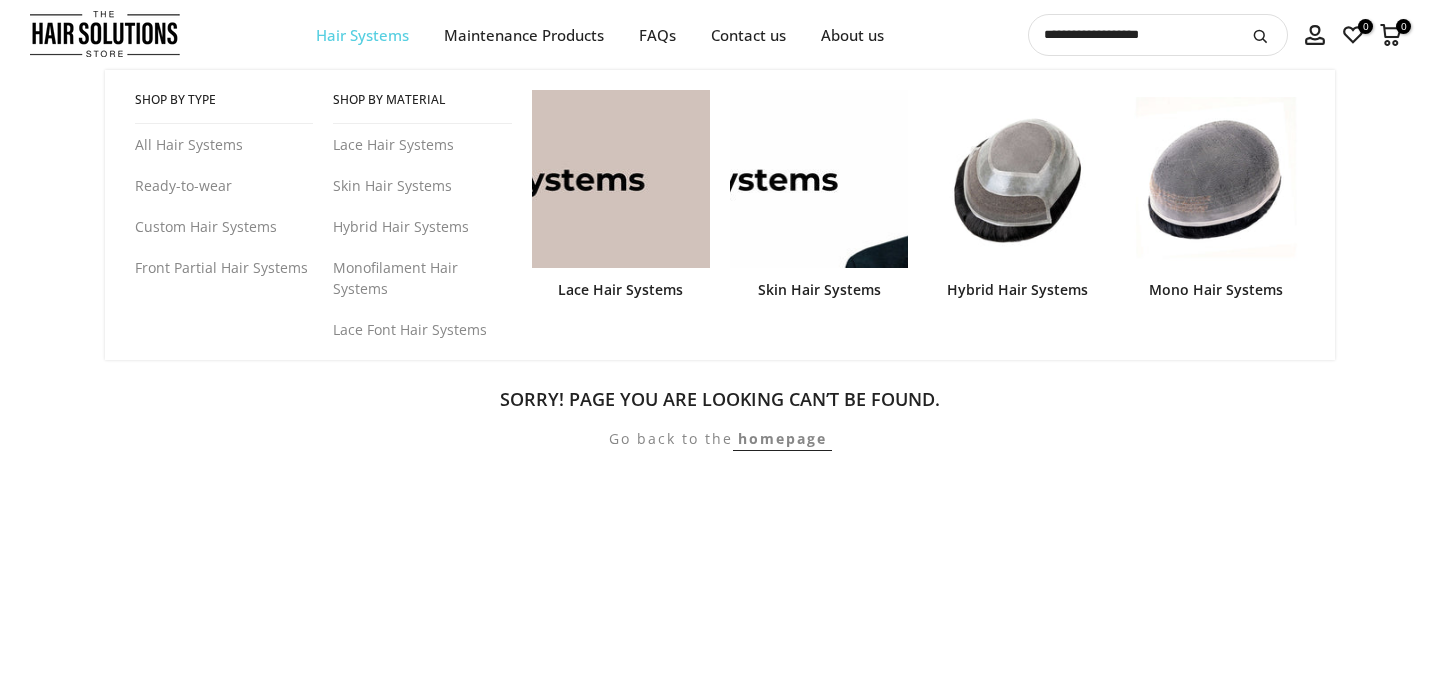 click on "Hair Systems" at bounding box center [363, 35] 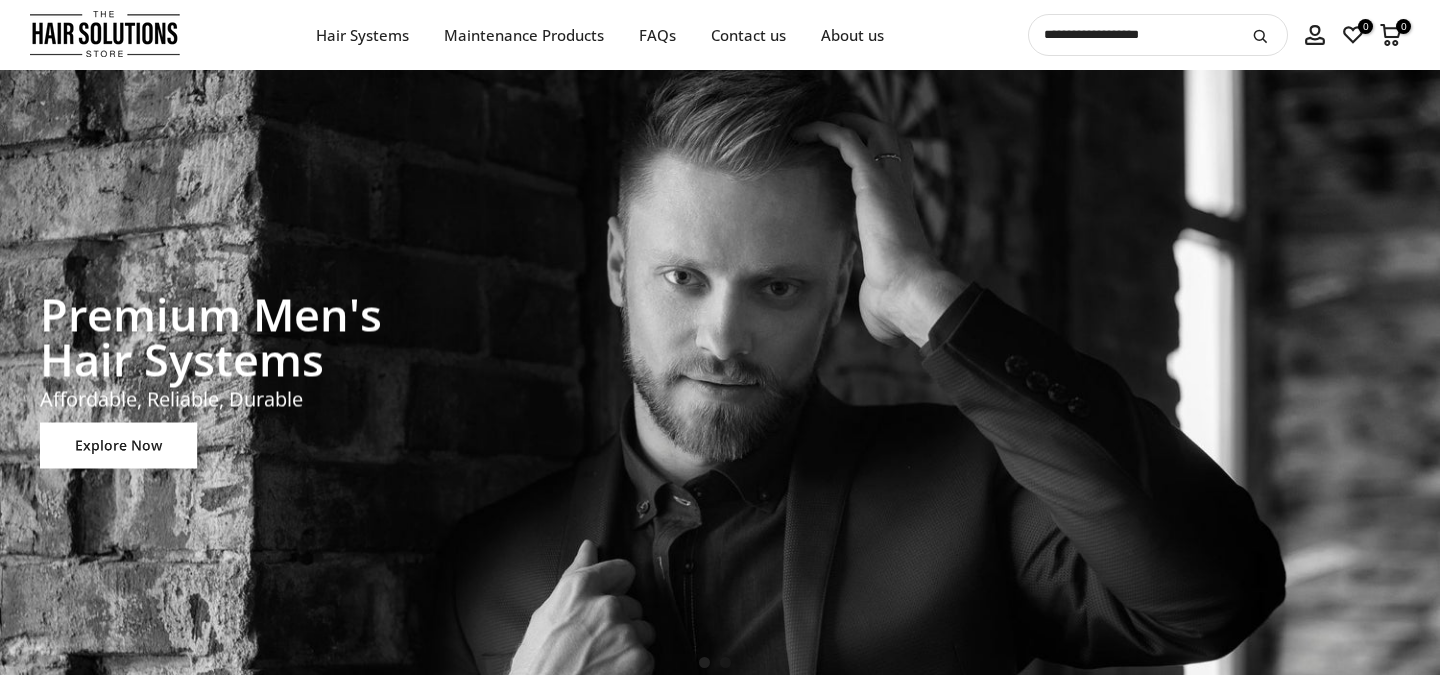 scroll, scrollTop: 0, scrollLeft: 0, axis: both 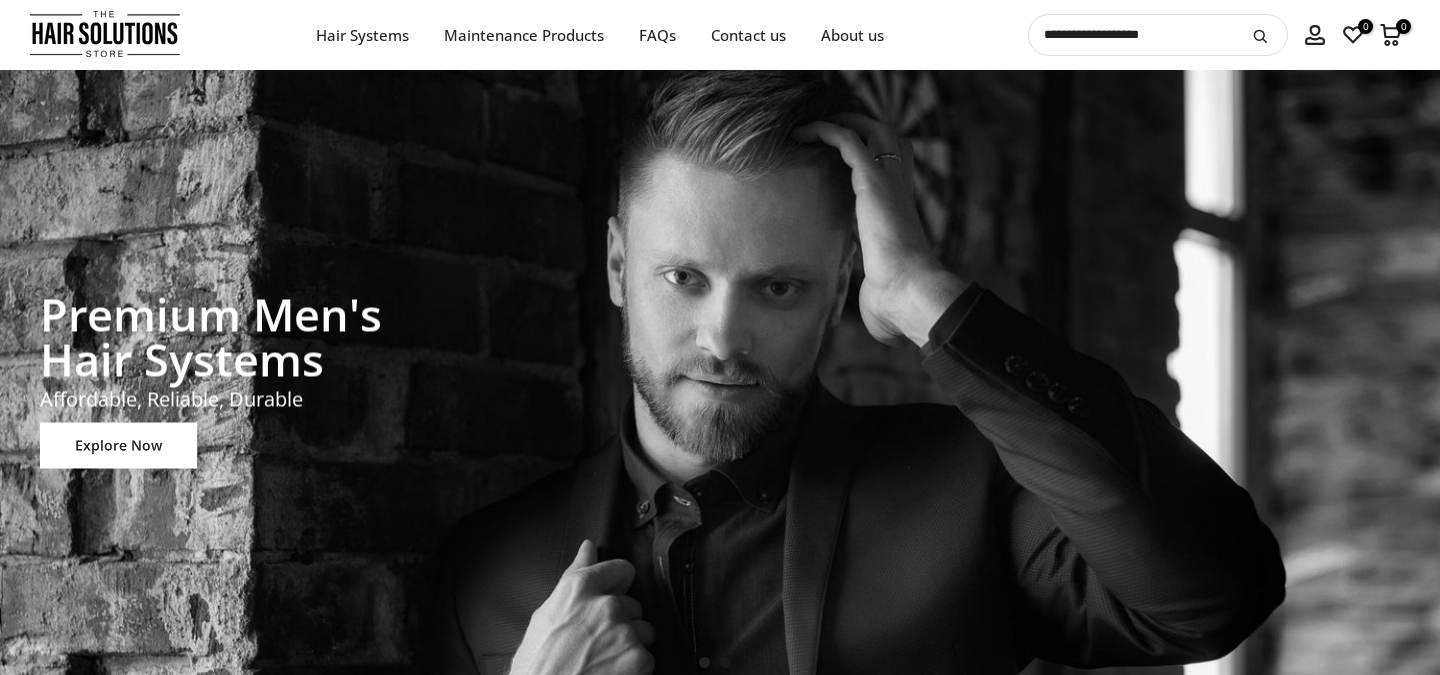click at bounding box center [105, 34] 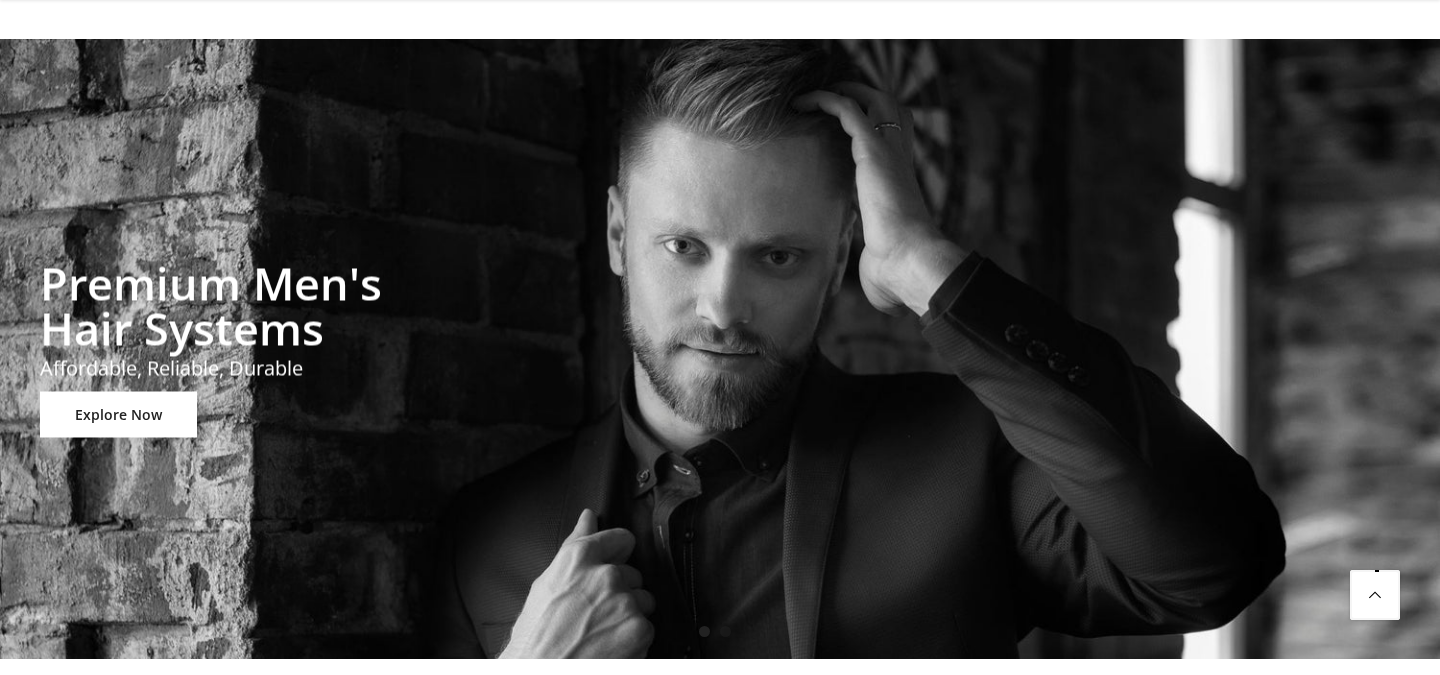 scroll, scrollTop: 695, scrollLeft: 0, axis: vertical 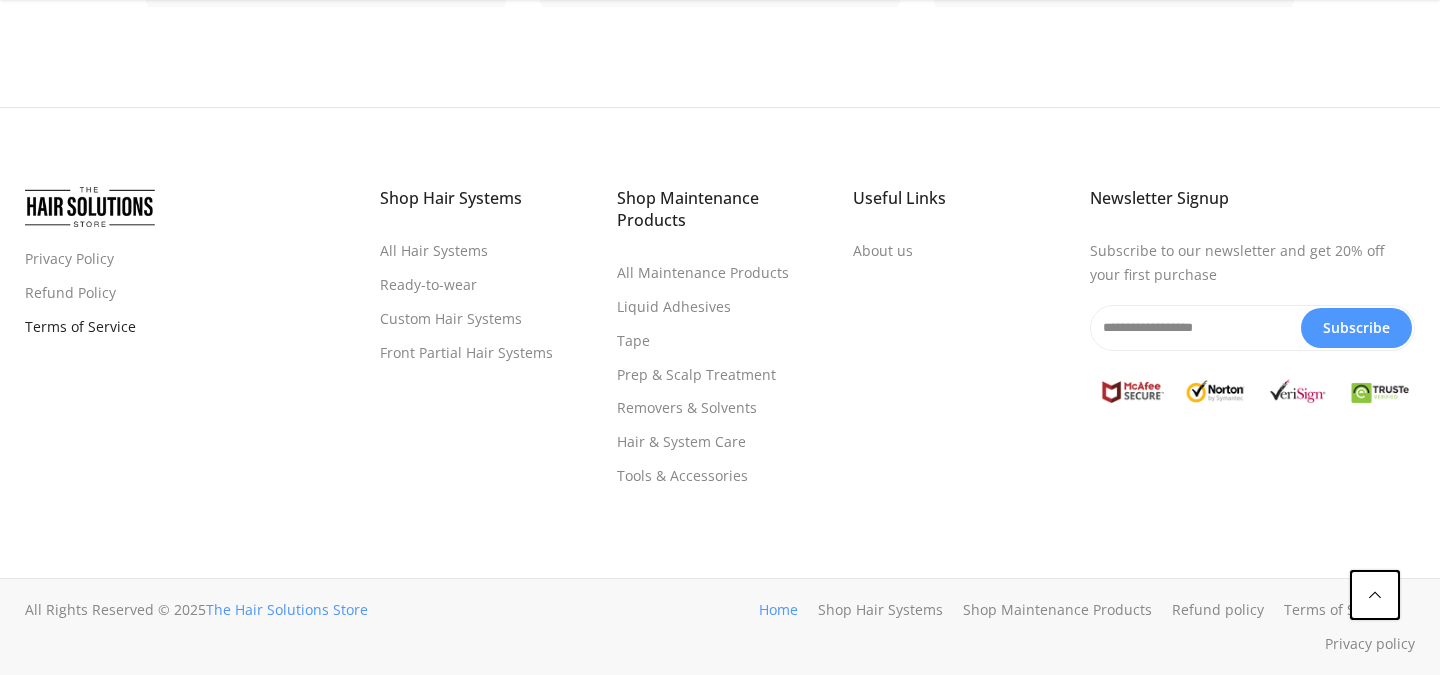 click on "Terms of Service" at bounding box center (80, 326) 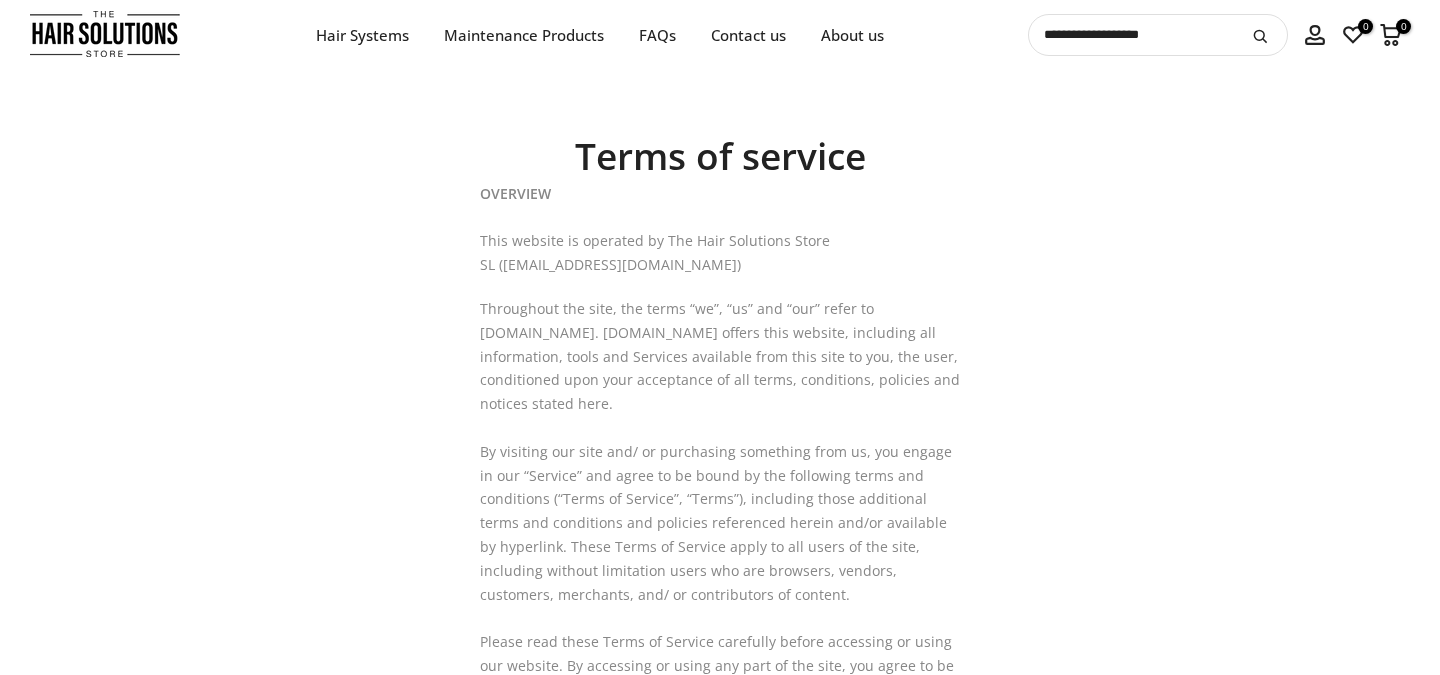 scroll, scrollTop: 0, scrollLeft: 0, axis: both 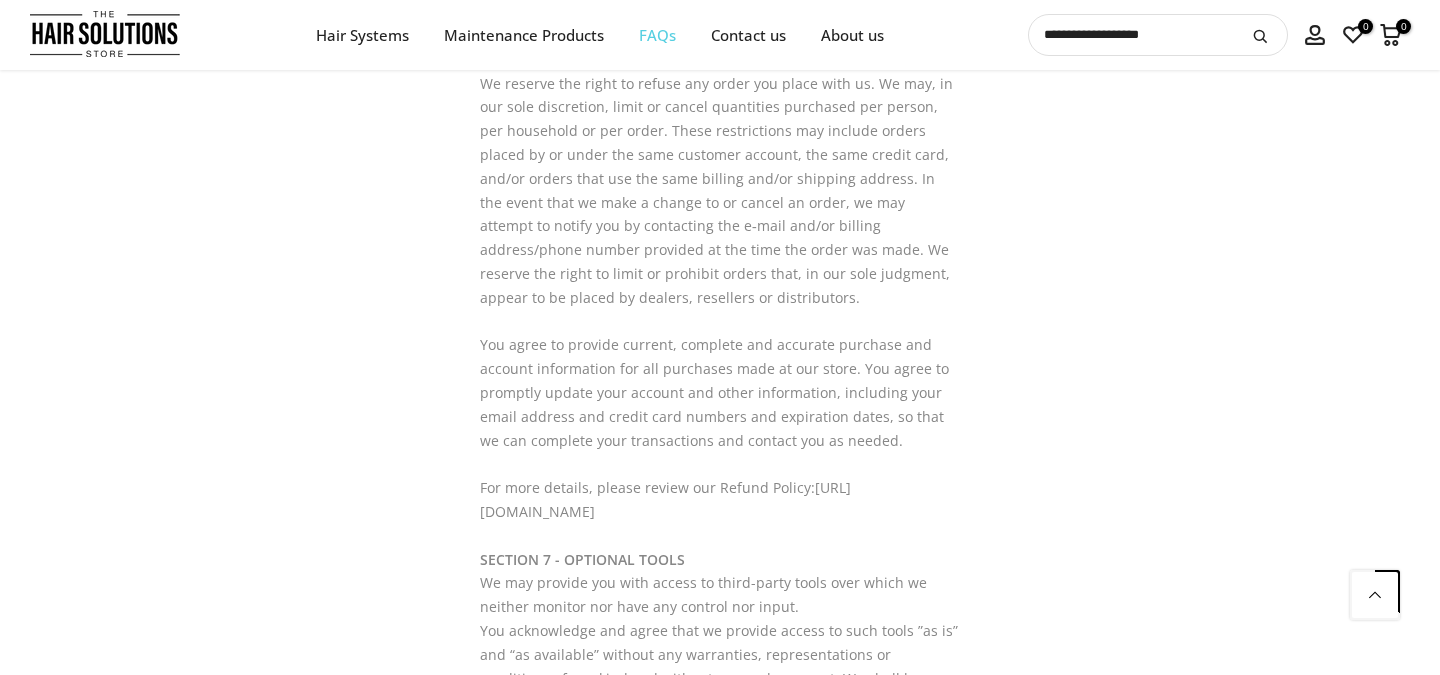 click on "FAQs" at bounding box center (658, 35) 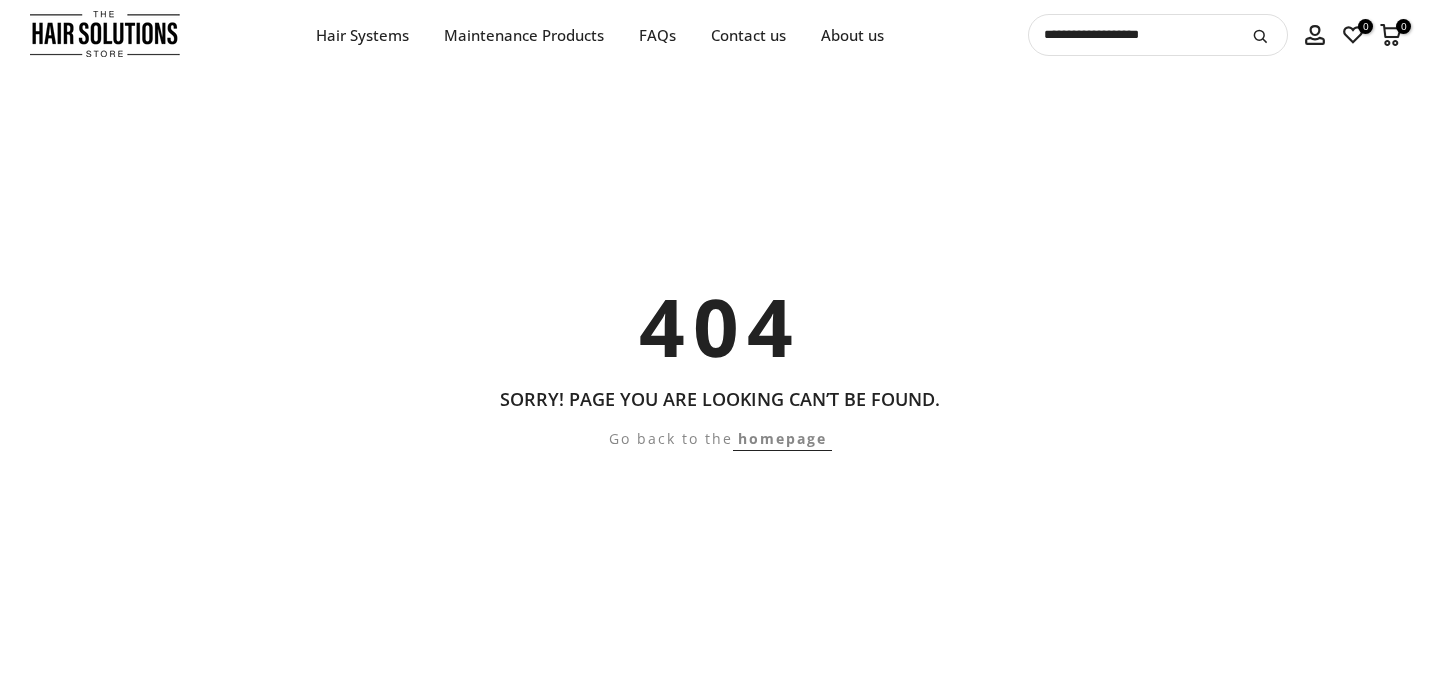 scroll, scrollTop: 0, scrollLeft: 0, axis: both 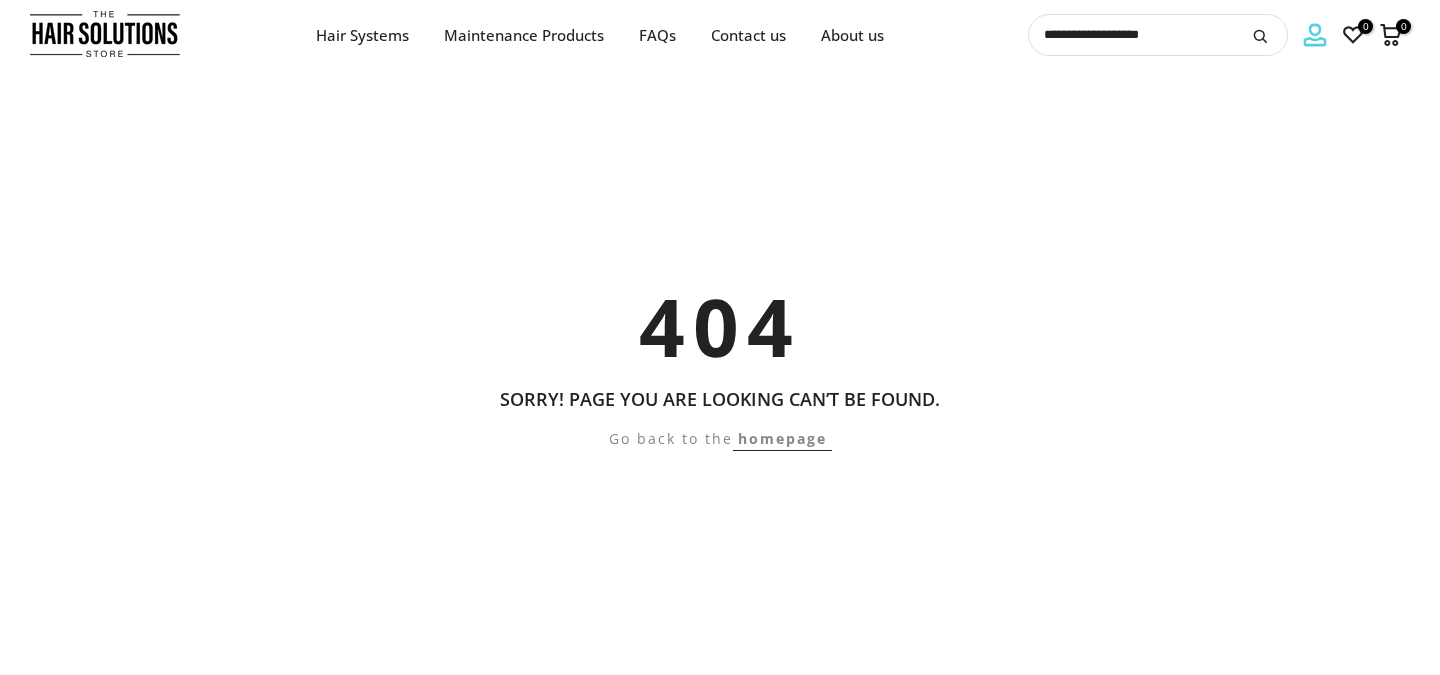 click 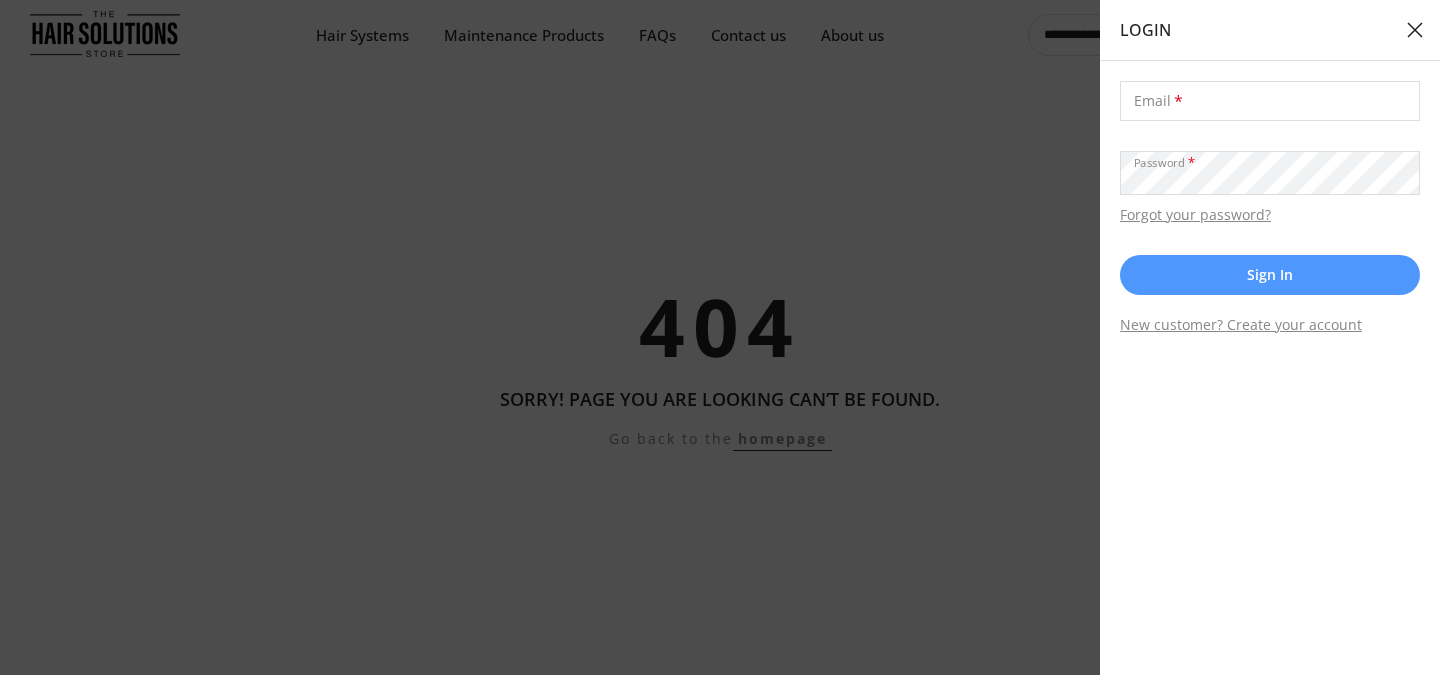 click at bounding box center (1415, 30) 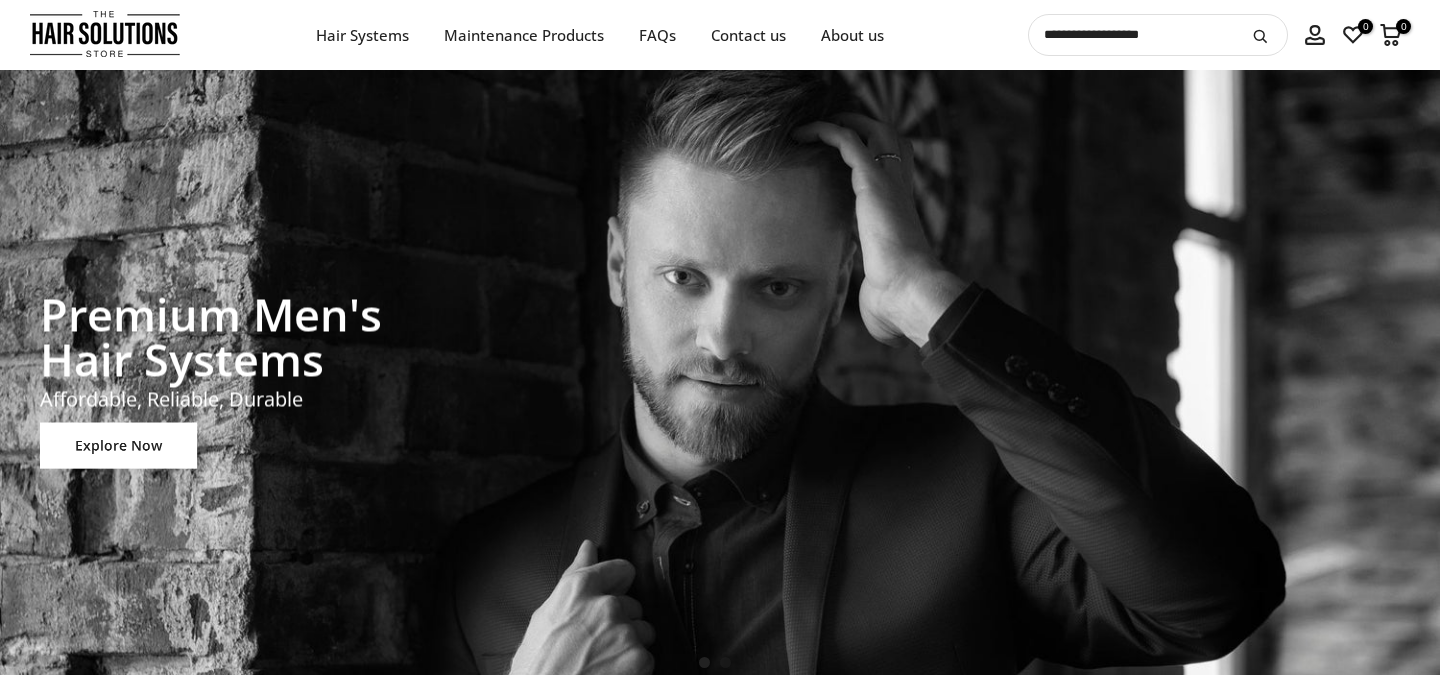 scroll, scrollTop: 0, scrollLeft: 0, axis: both 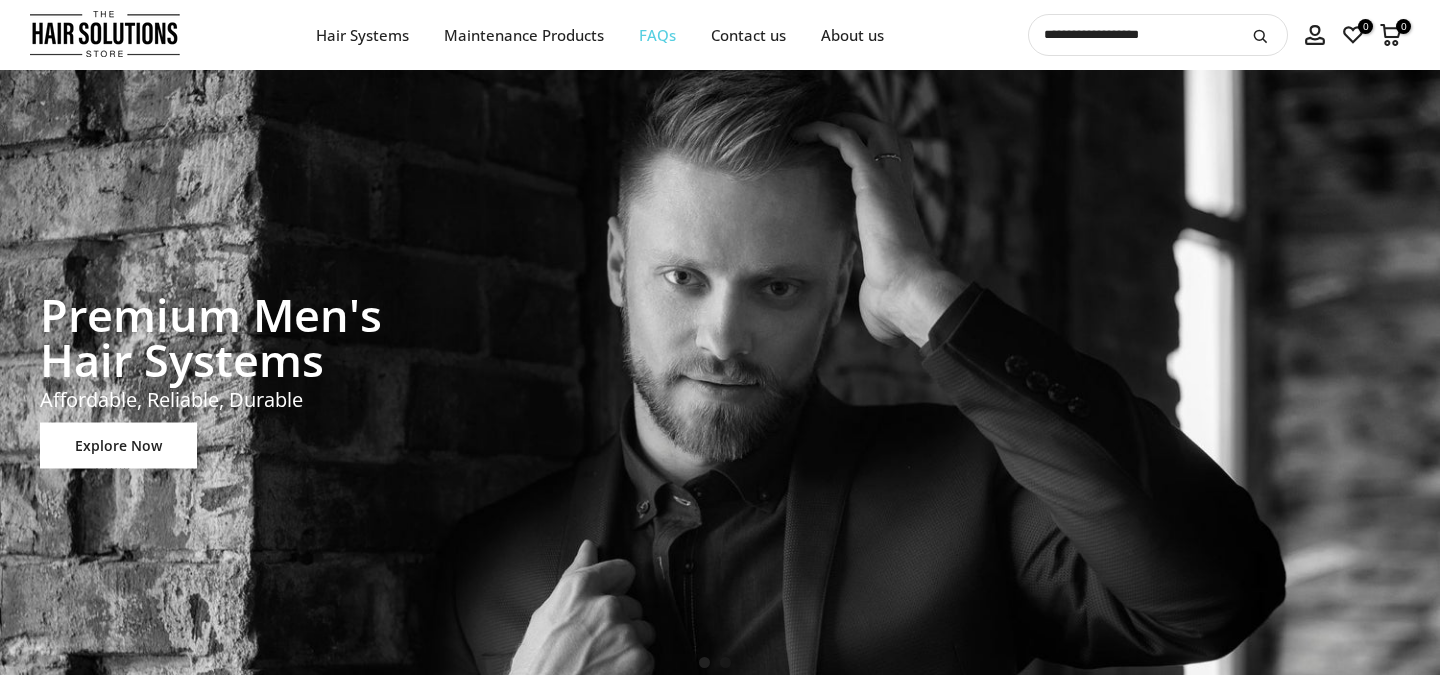 click on "FAQs" at bounding box center (658, 35) 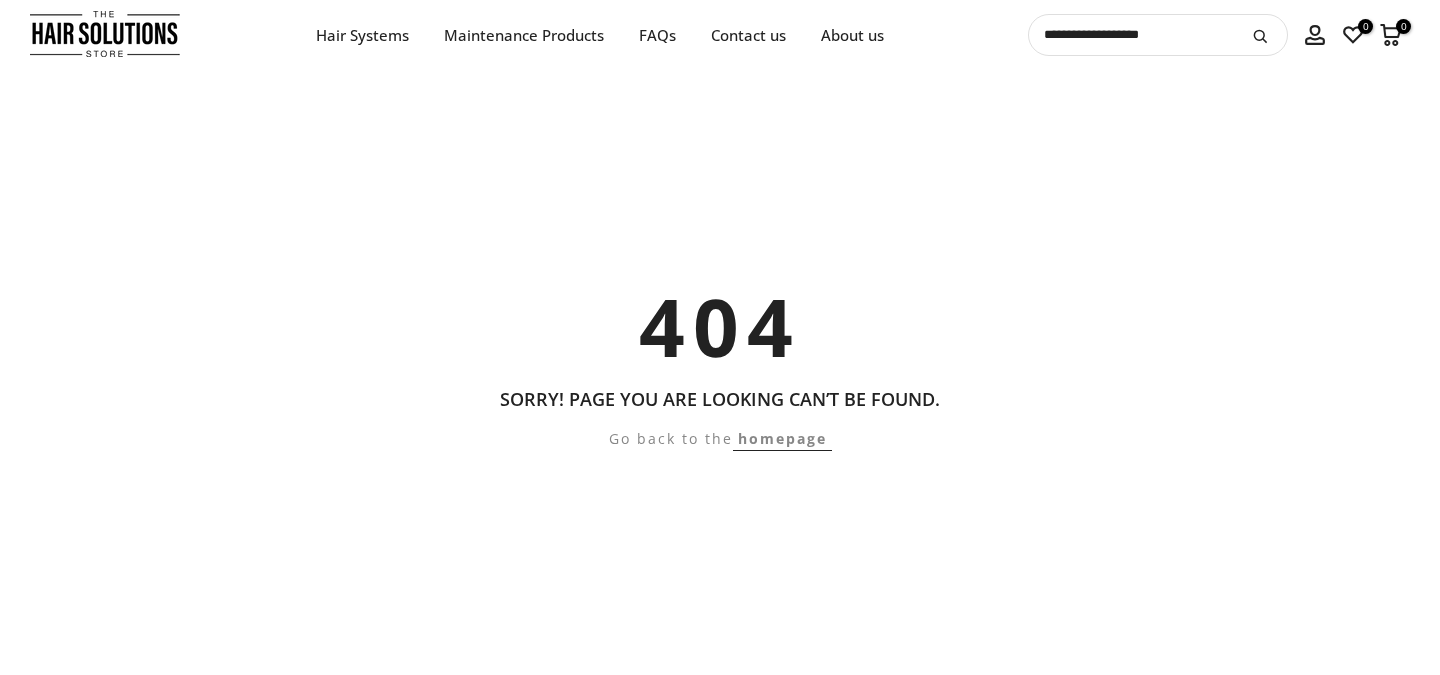 scroll, scrollTop: 0, scrollLeft: 0, axis: both 